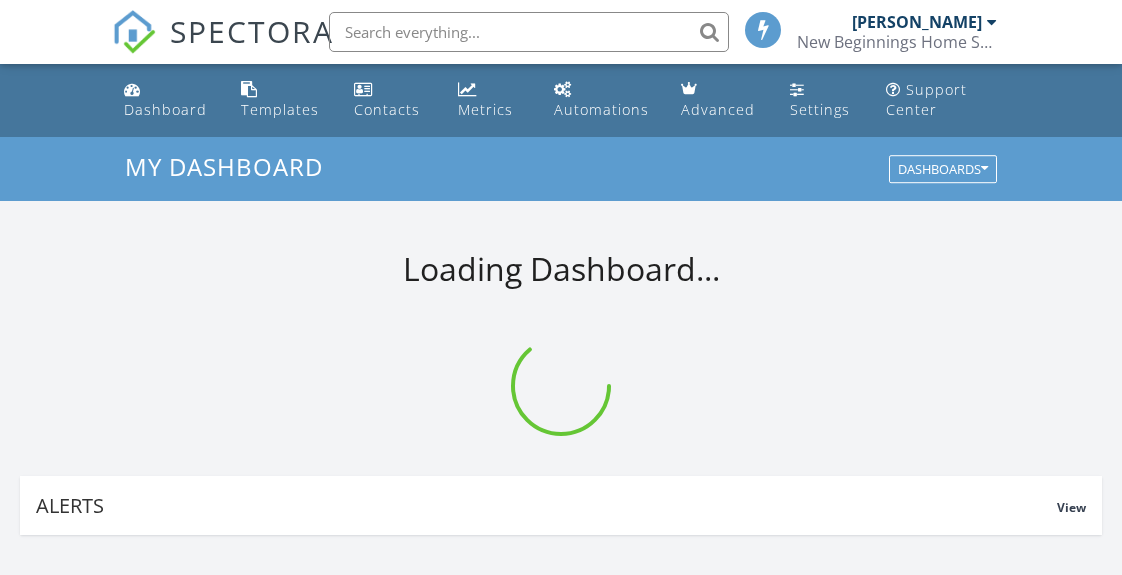 scroll, scrollTop: 0, scrollLeft: 0, axis: both 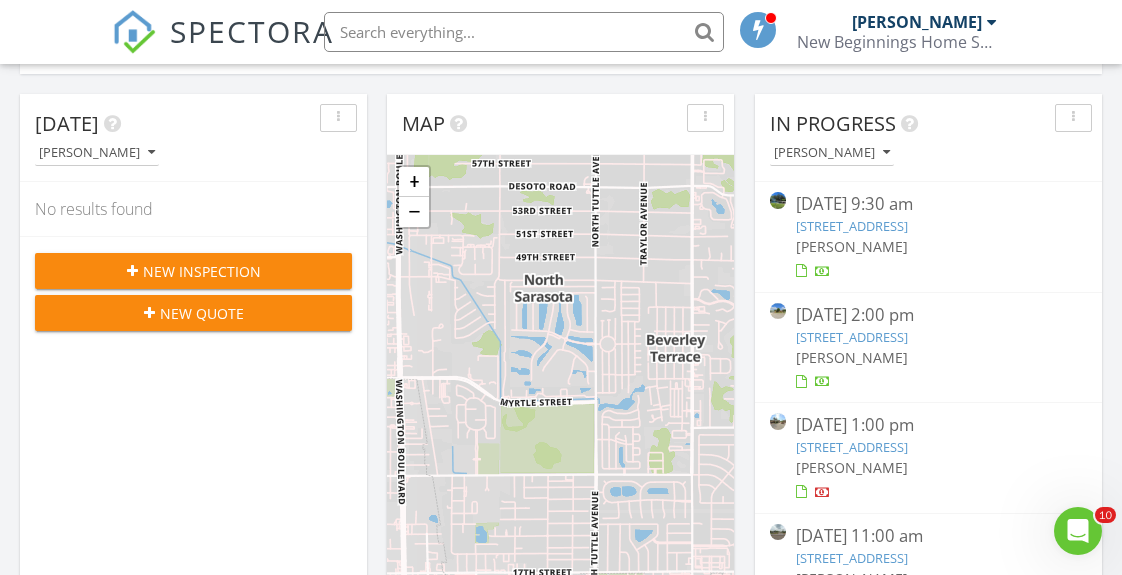 click on "1605 Sydney Rd, Valrico, FL 33594" at bounding box center [852, 226] 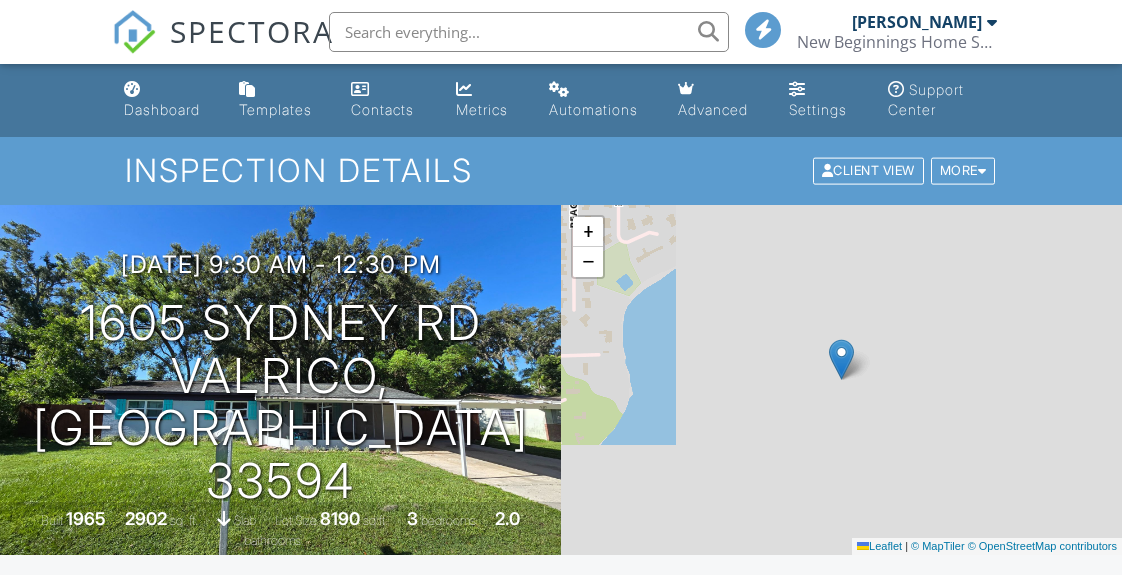 scroll, scrollTop: 0, scrollLeft: 0, axis: both 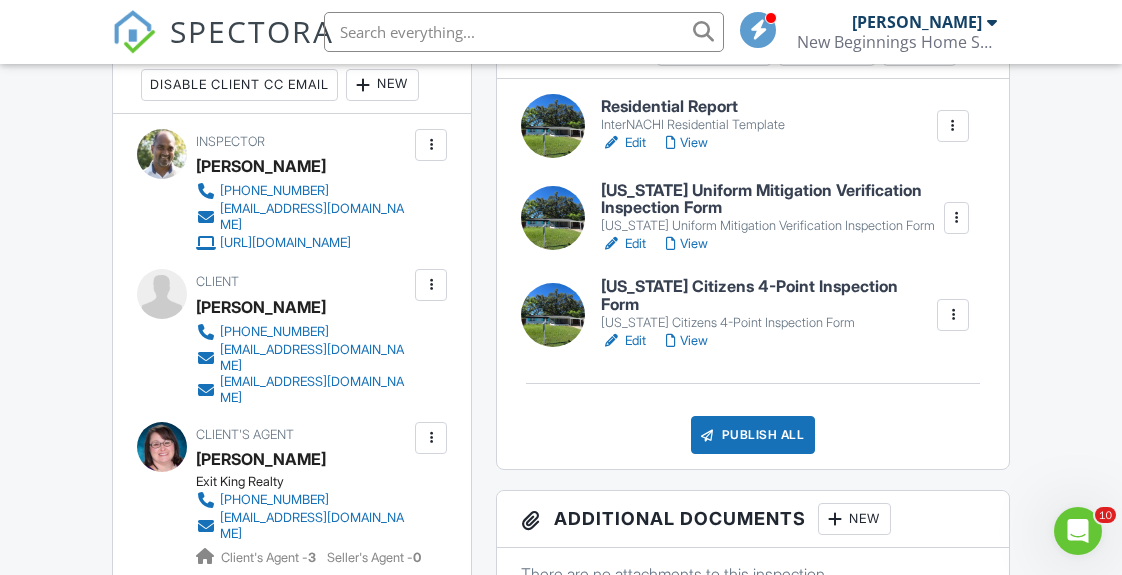 click on "View" at bounding box center [687, 143] 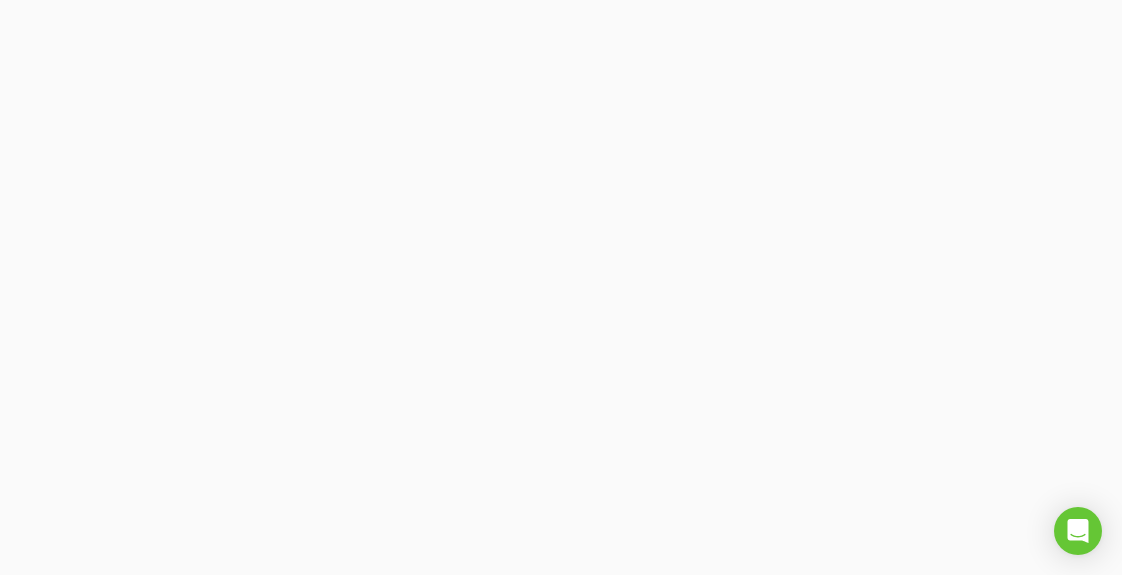 scroll, scrollTop: 0, scrollLeft: 0, axis: both 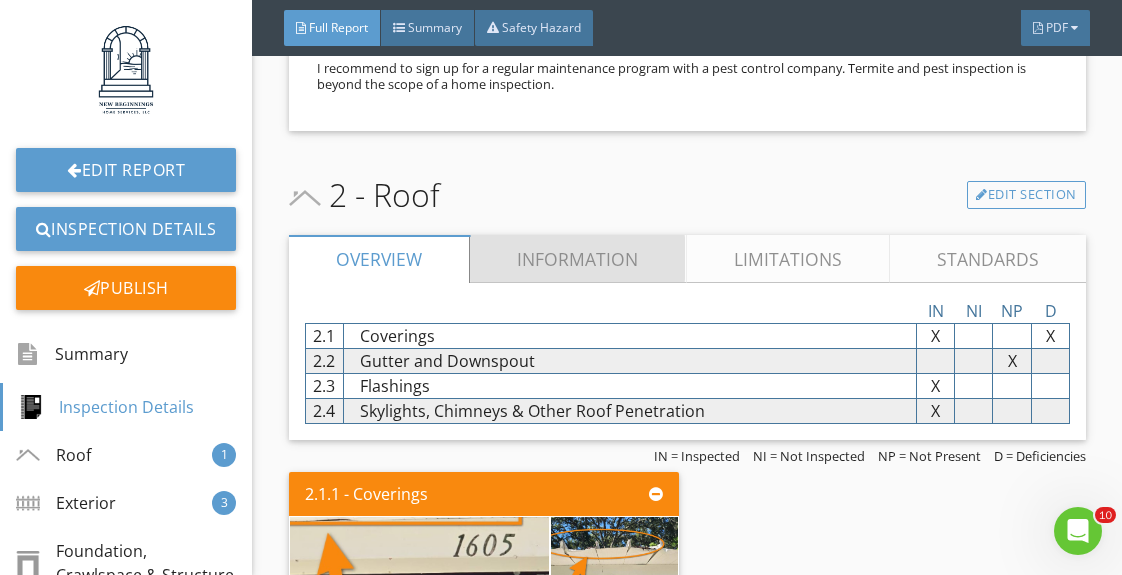 click on "Information" at bounding box center (578, 259) 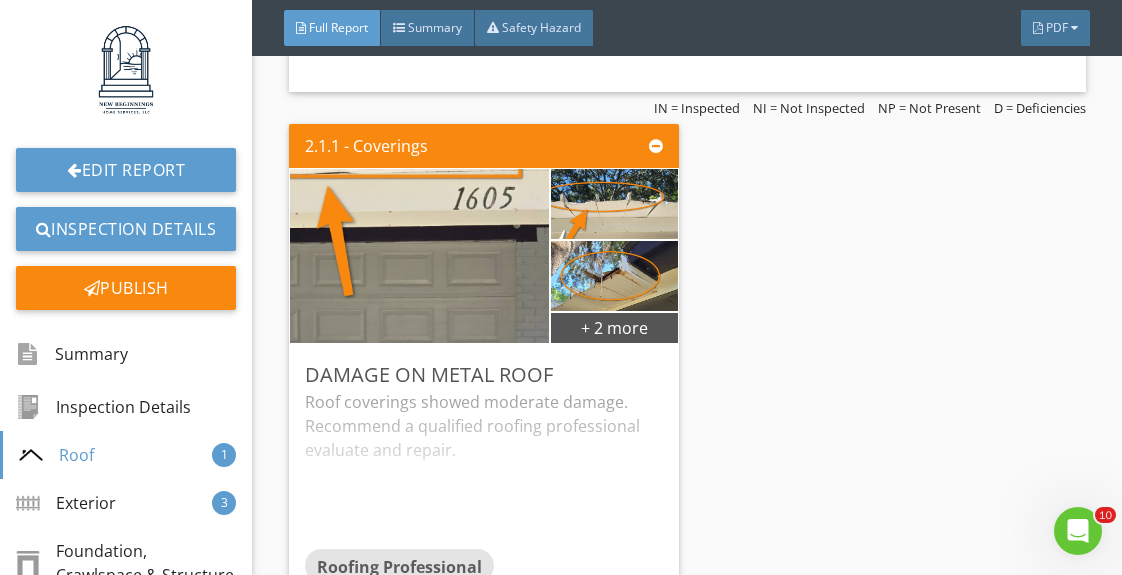scroll, scrollTop: 3260, scrollLeft: 0, axis: vertical 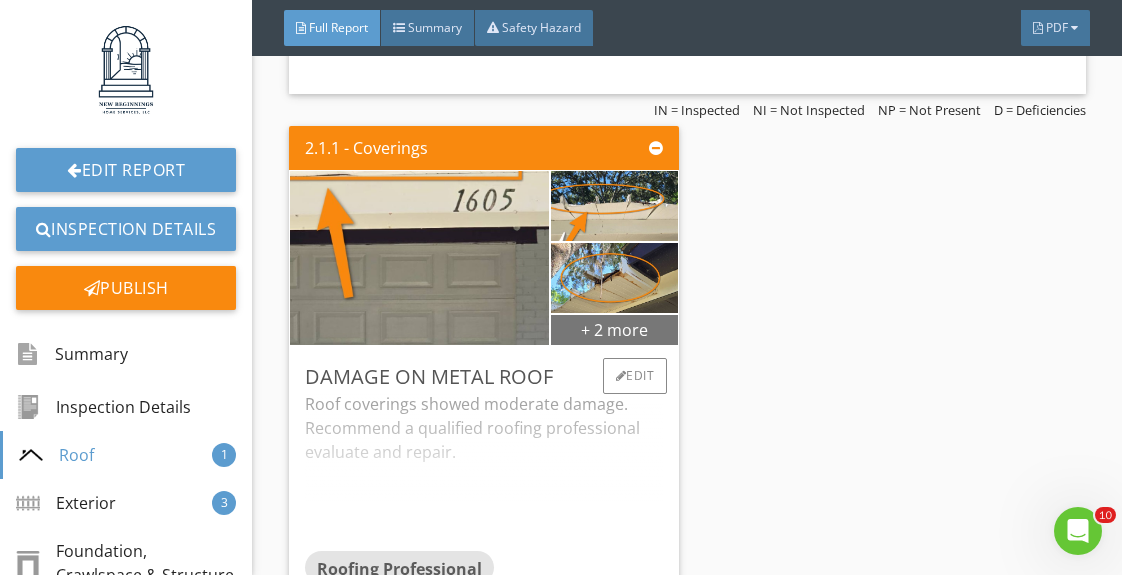 click on "+ 2 more" at bounding box center (615, 329) 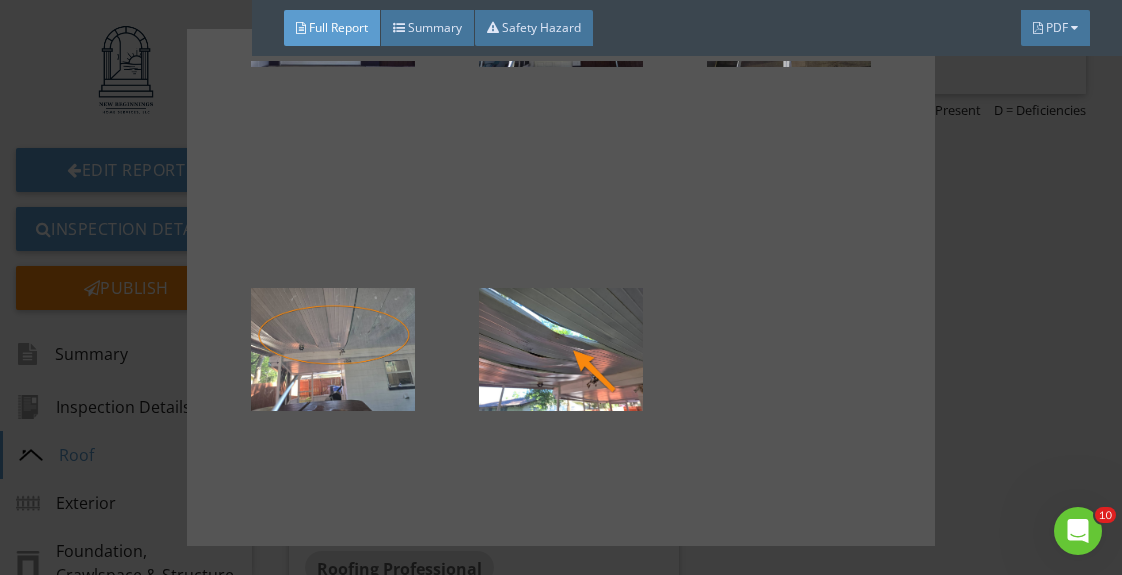 scroll, scrollTop: 206, scrollLeft: 0, axis: vertical 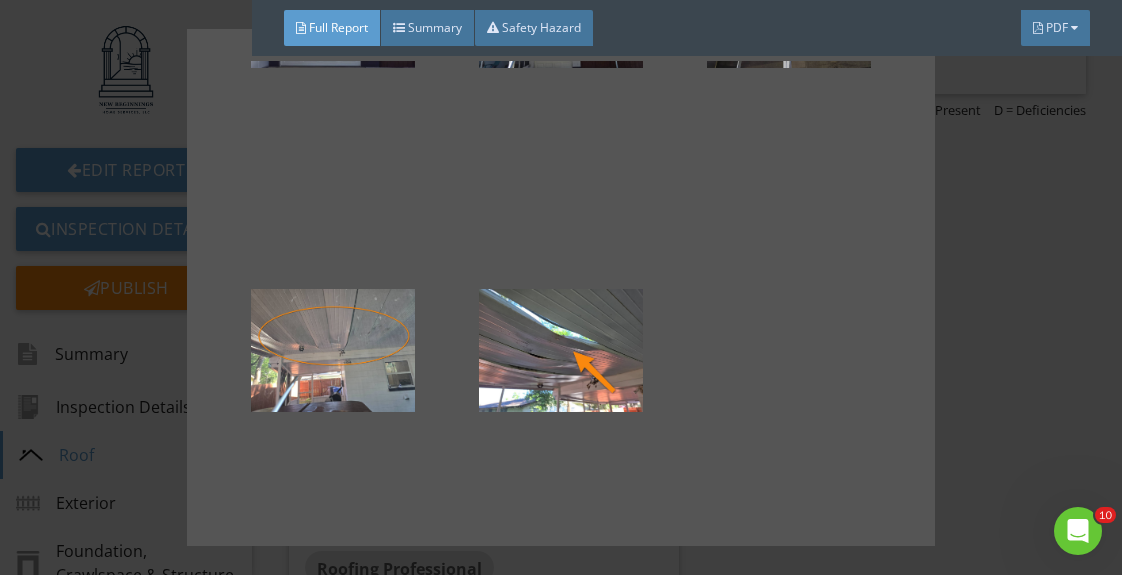 click at bounding box center [561, 287] 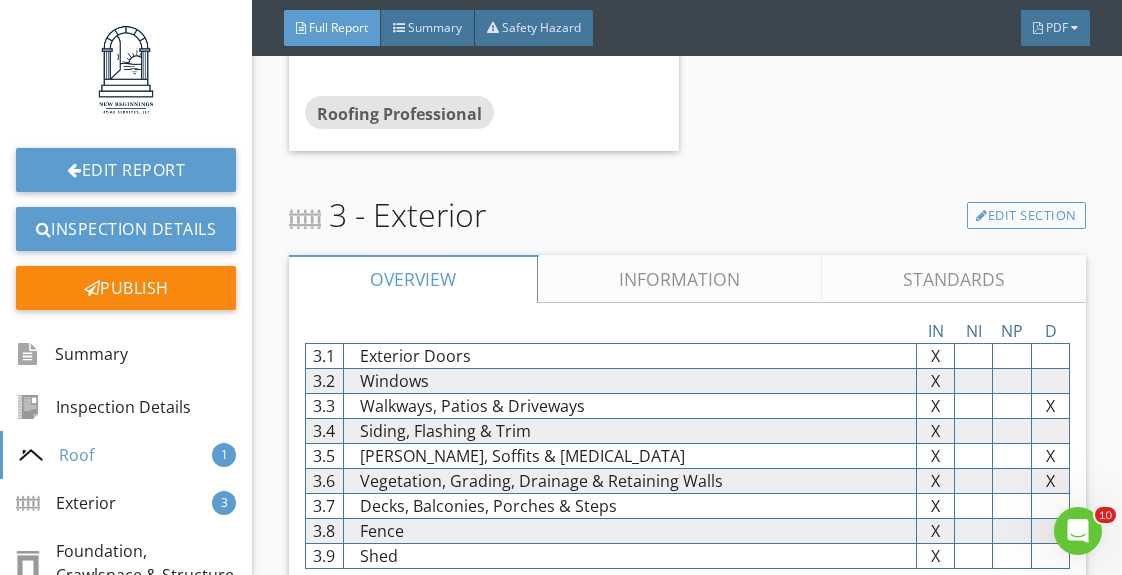 scroll, scrollTop: 3715, scrollLeft: 0, axis: vertical 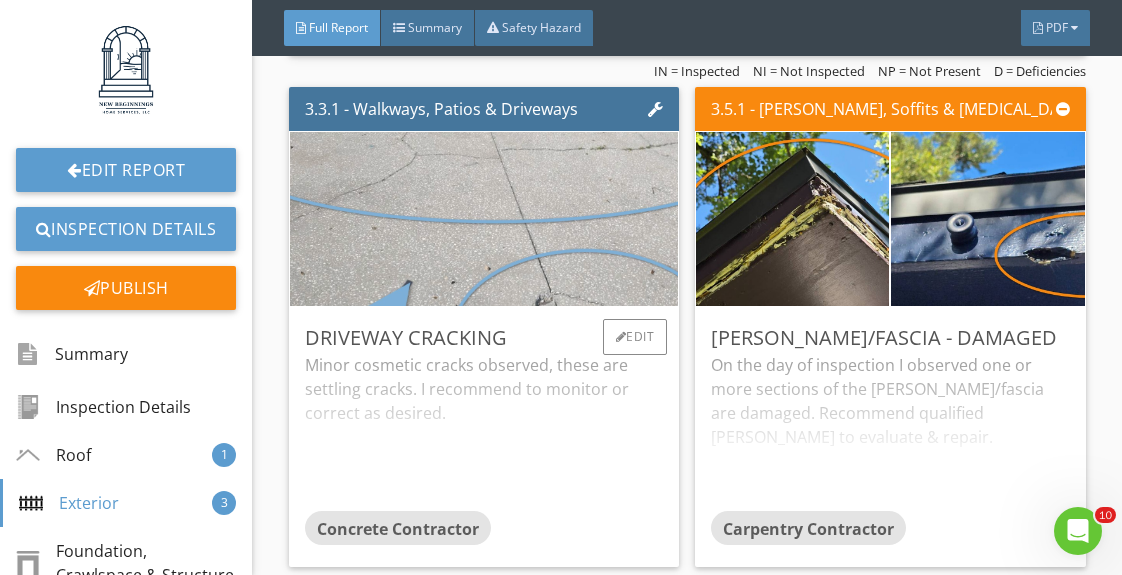 click at bounding box center (484, 218) 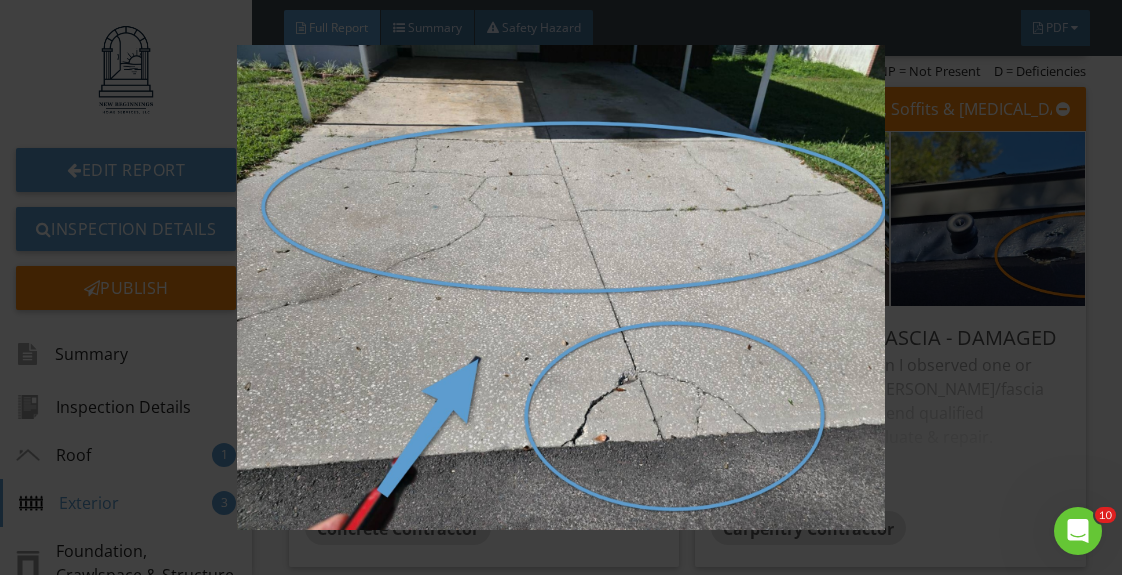 click at bounding box center [560, 287] 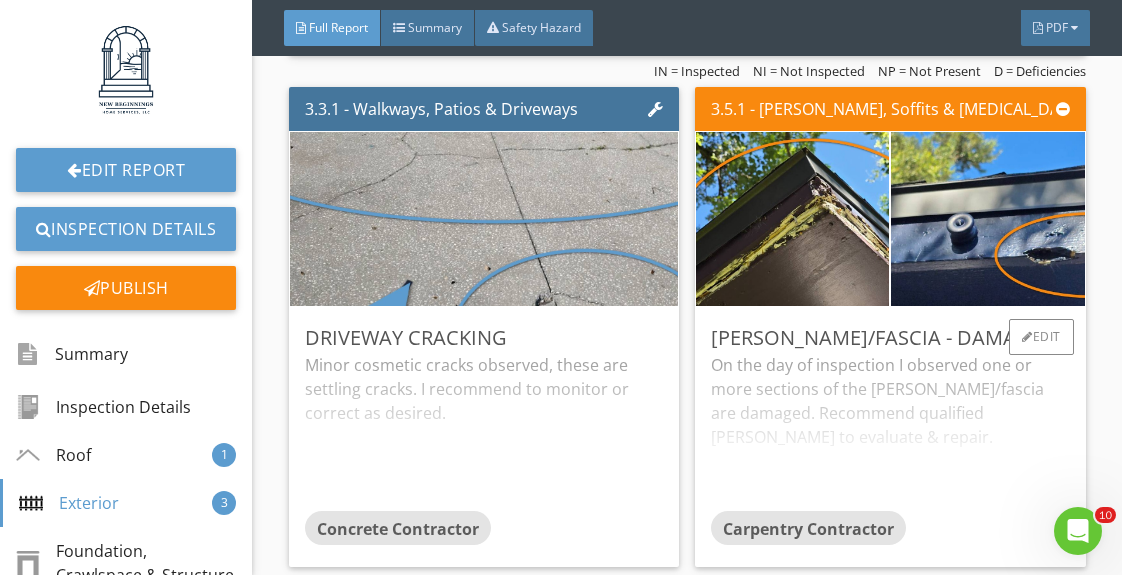 scroll, scrollTop: 7438, scrollLeft: 0, axis: vertical 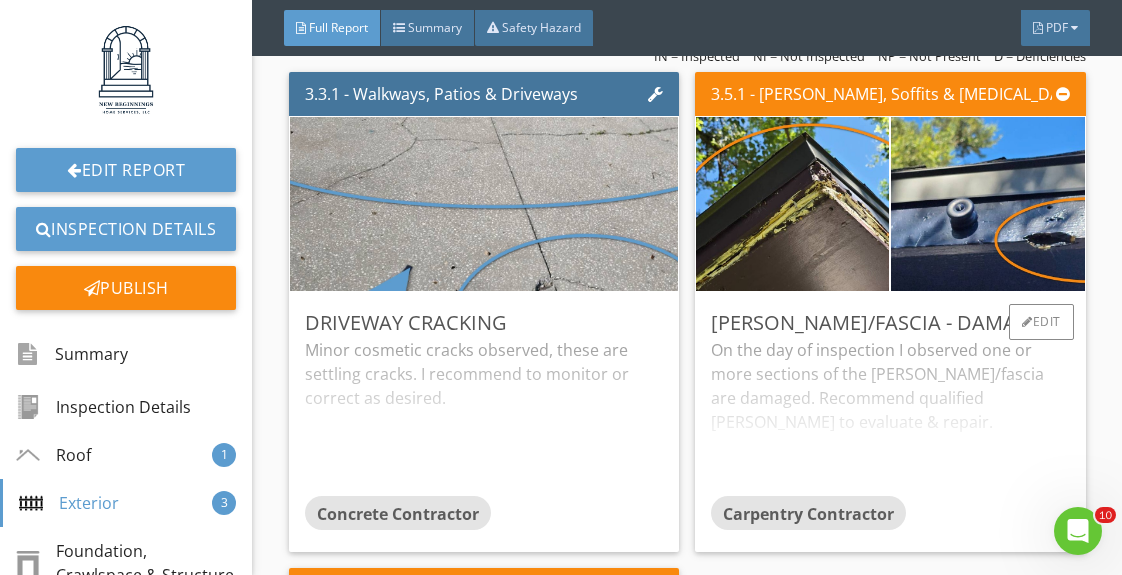 click on "On the day of inspection I observed one or more sections of the eaves/fascia are damaged. Recommend qualified carpenter to evaluate & repair." at bounding box center (890, 417) 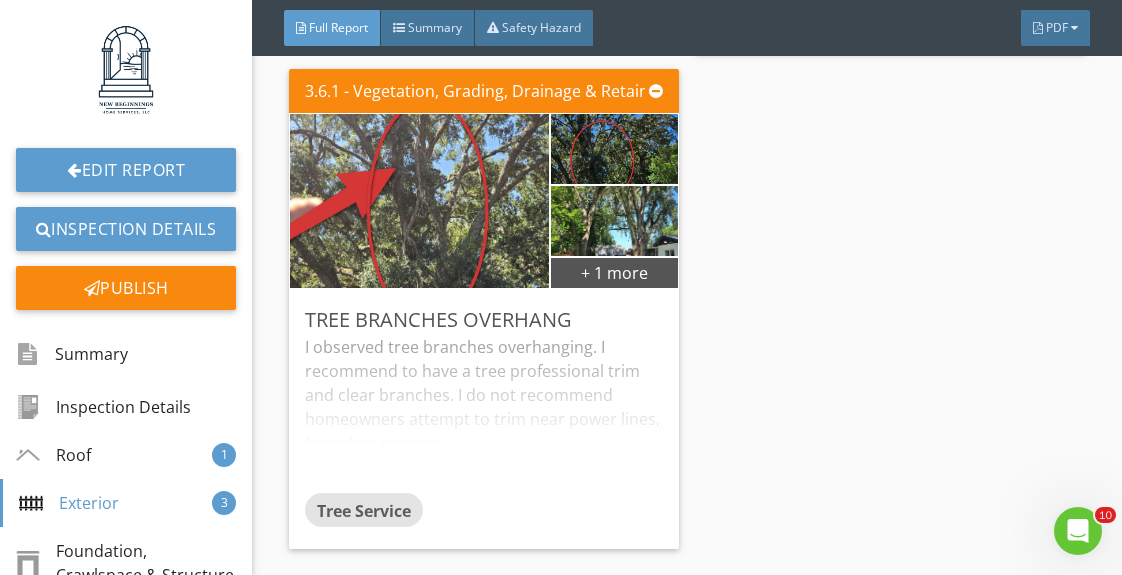scroll, scrollTop: 7939, scrollLeft: 0, axis: vertical 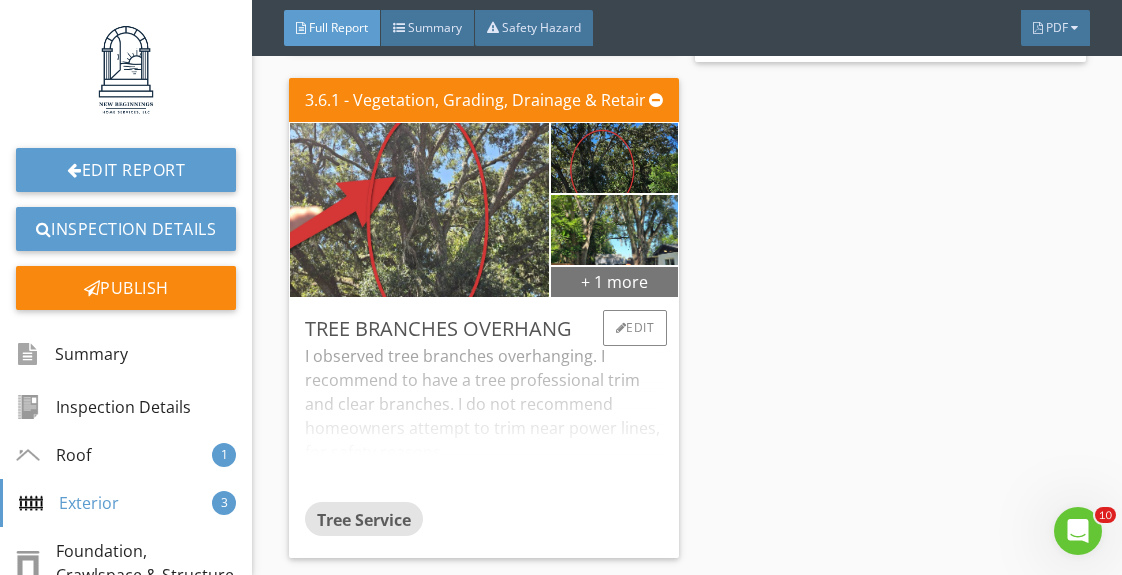 click on "+ 1 more" at bounding box center [615, 281] 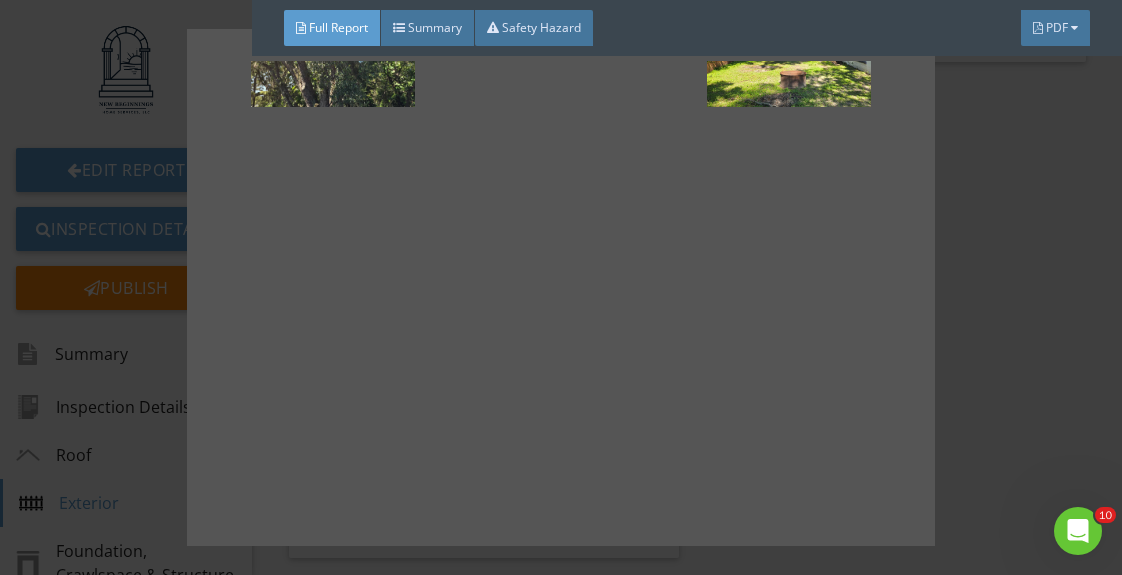 scroll, scrollTop: 214, scrollLeft: 0, axis: vertical 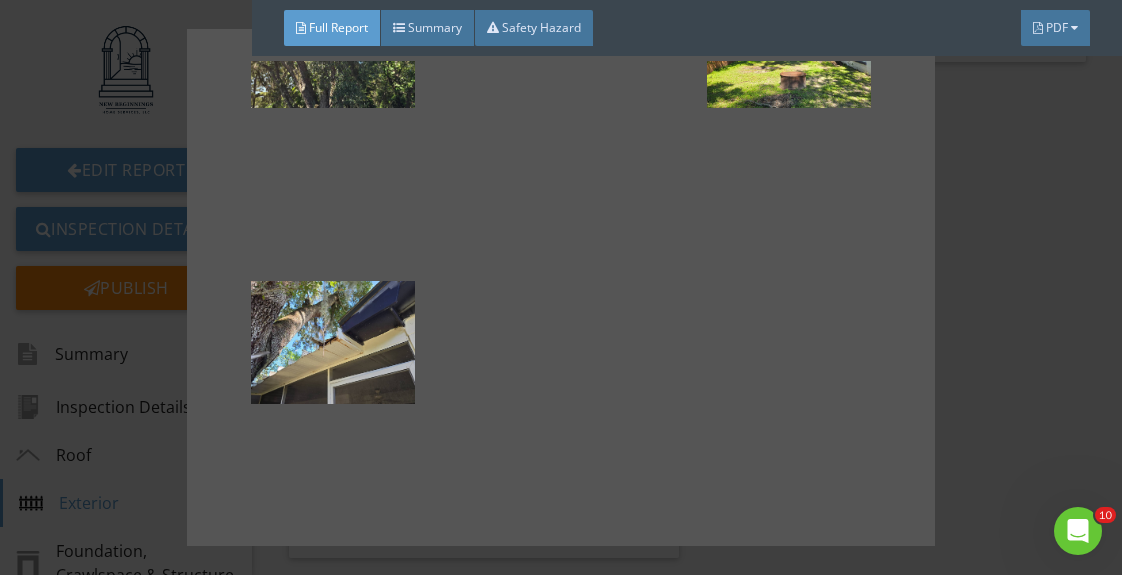 click at bounding box center [561, 287] 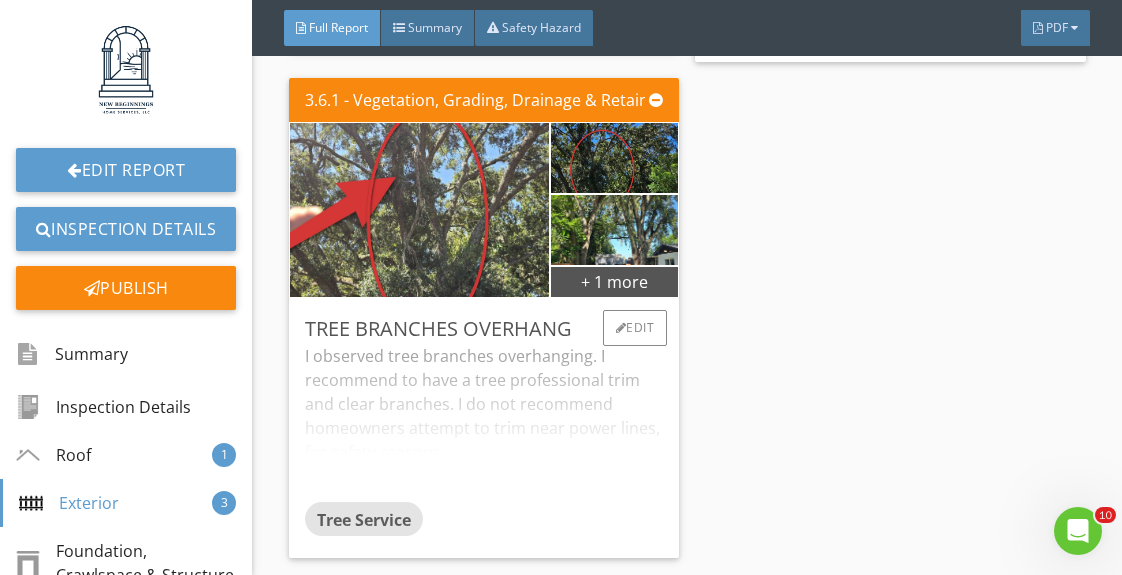 click on "I observed tree branches overhanging. I recommend to have a tree professional trim and clear branches. I do not recommend homeowners attempt to trim near power lines, for safety reasons." at bounding box center (484, 423) 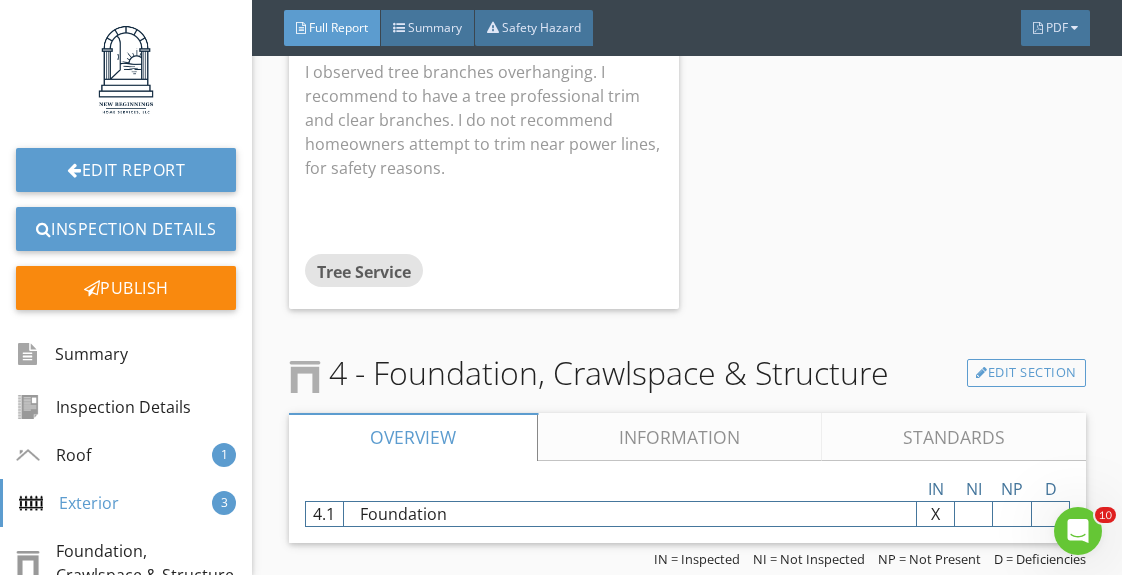 scroll, scrollTop: 8230, scrollLeft: 0, axis: vertical 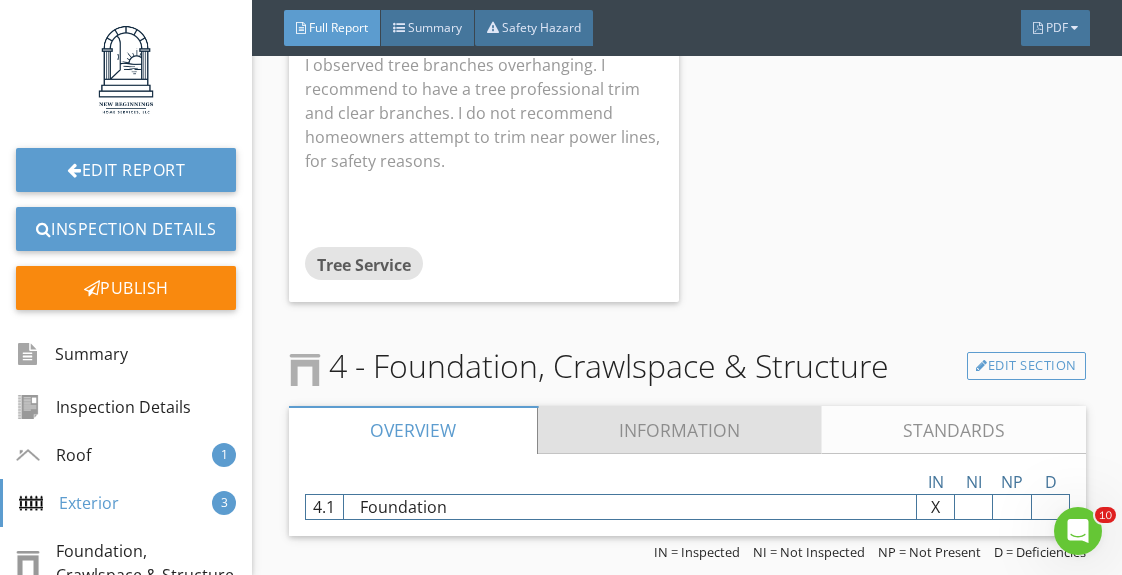 click on "Information" at bounding box center [680, 430] 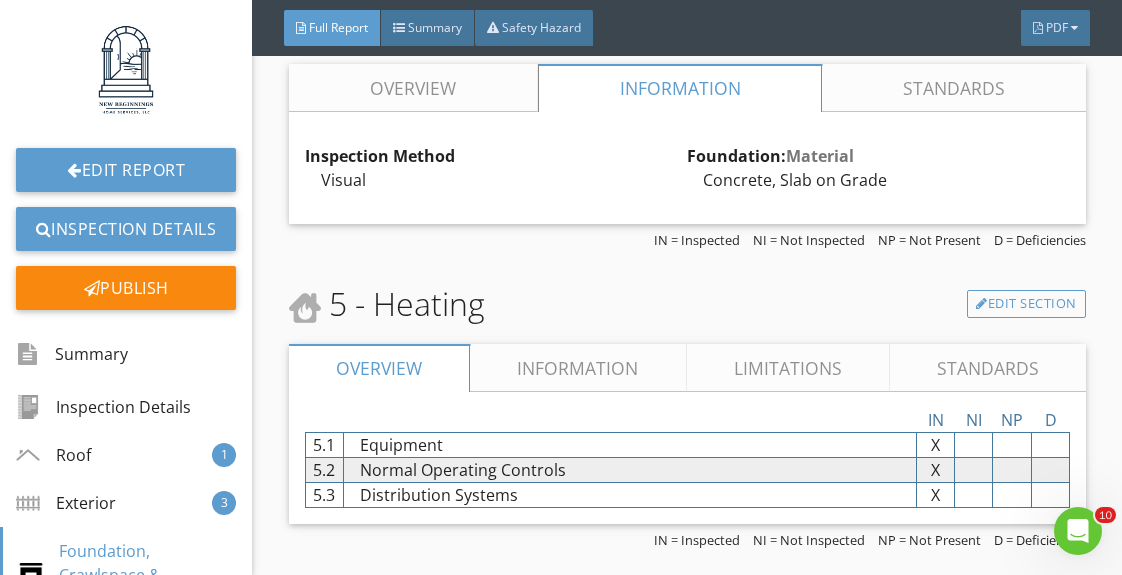 scroll, scrollTop: 8592, scrollLeft: 0, axis: vertical 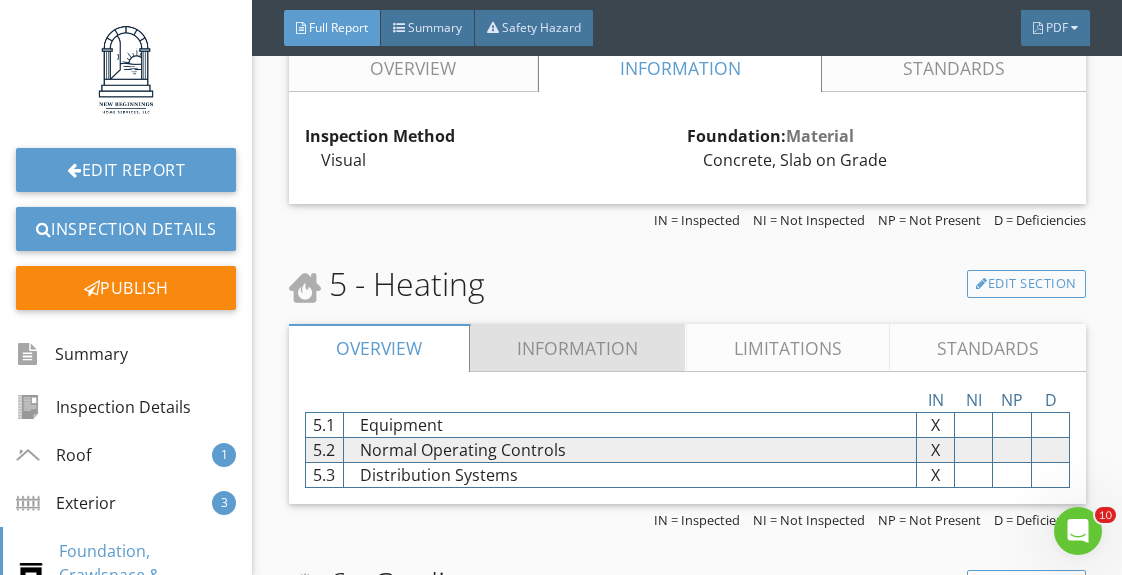click on "Information" at bounding box center (578, 348) 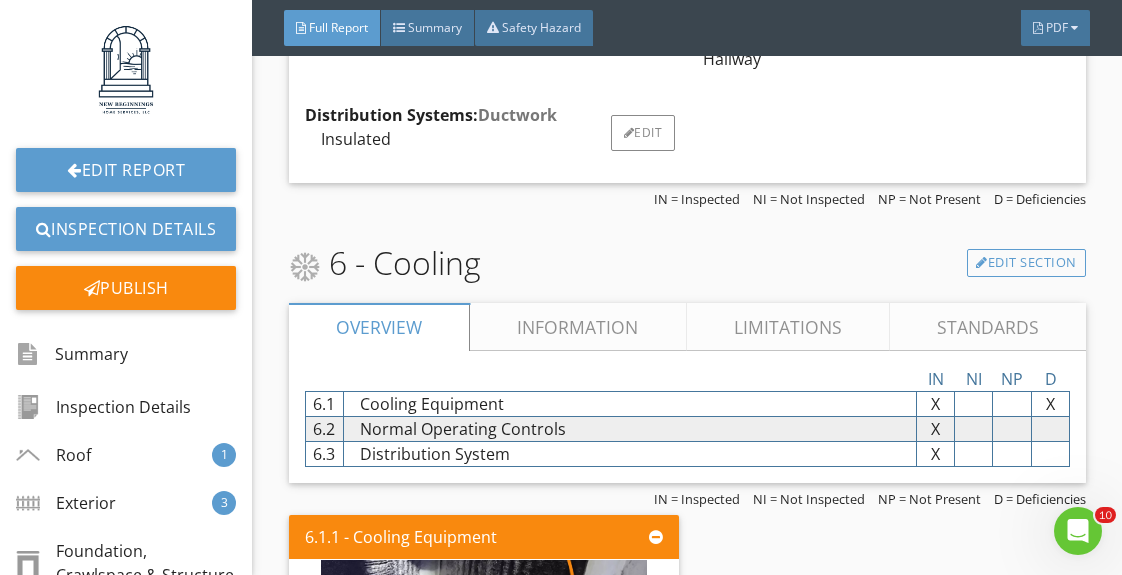 scroll, scrollTop: 9090, scrollLeft: 0, axis: vertical 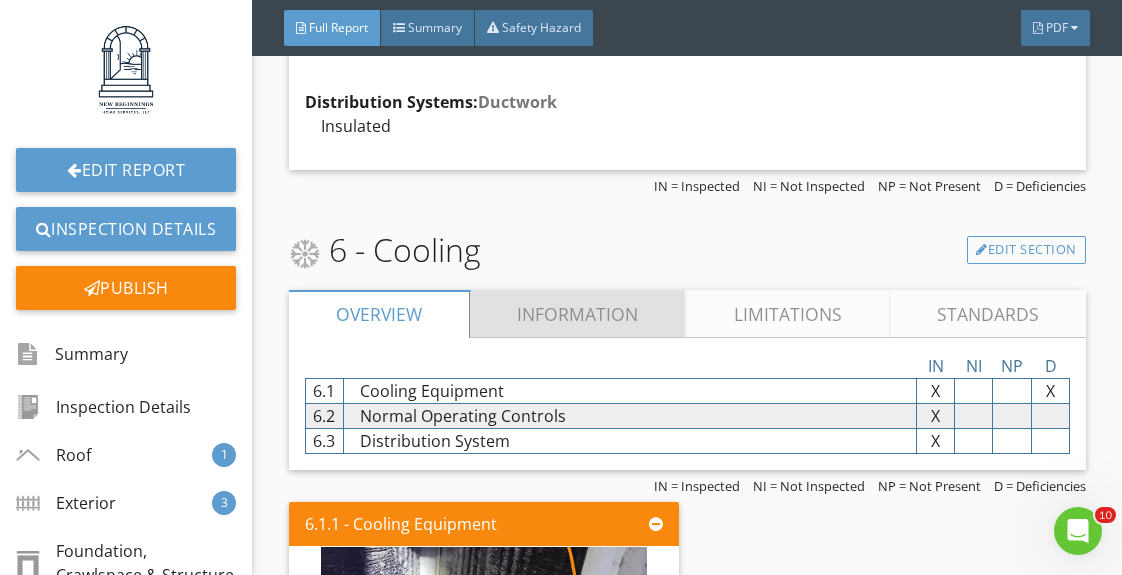 click on "Information" at bounding box center (578, 314) 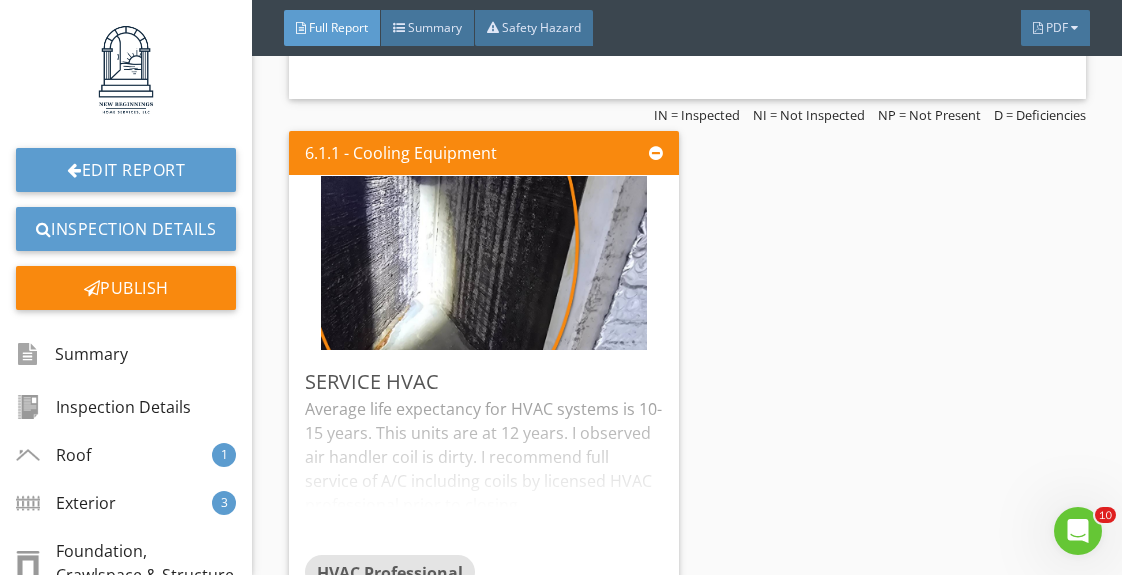 scroll, scrollTop: 10292, scrollLeft: 0, axis: vertical 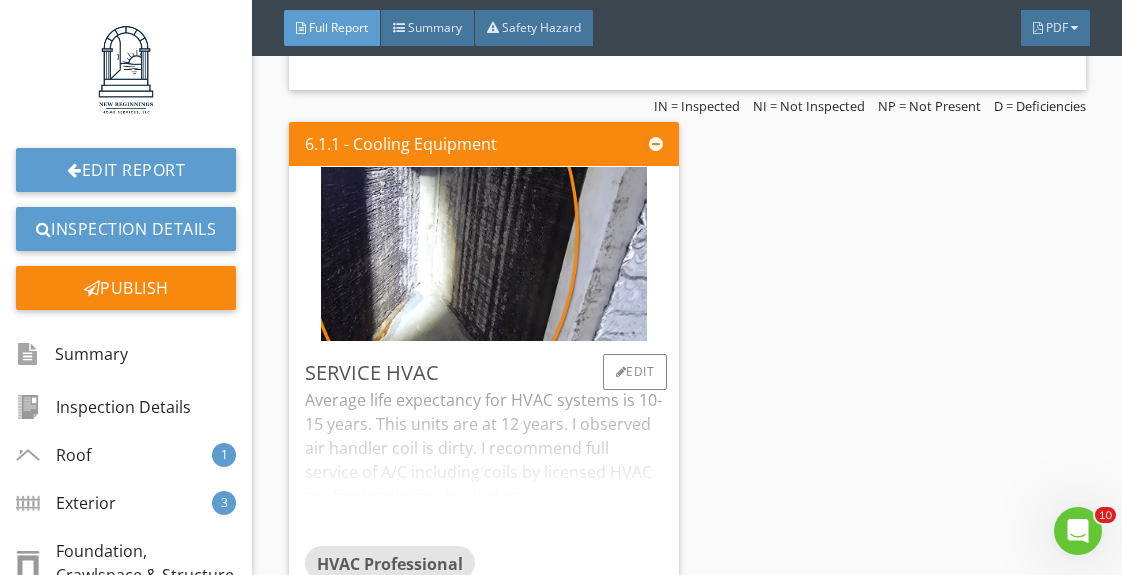click on "Average life expectancy for HVAC systems is 10-15 years. This units are at 12 years. I observed air handler coil is dirty. I recommend full service of A/C including coils by licensed HVAC professional prior to closing." at bounding box center [484, 467] 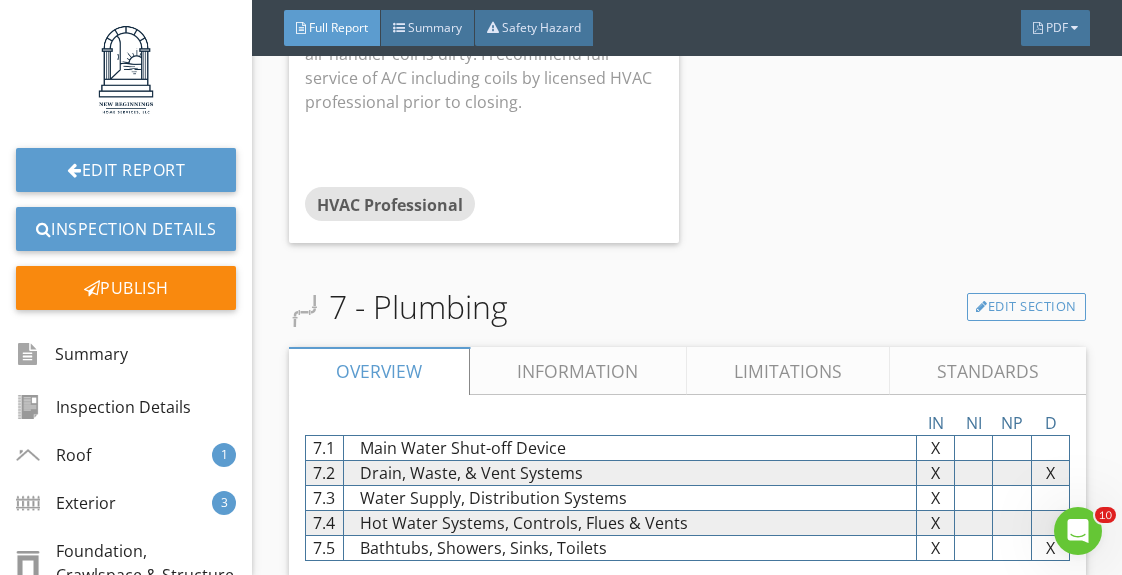 scroll, scrollTop: 10769, scrollLeft: 0, axis: vertical 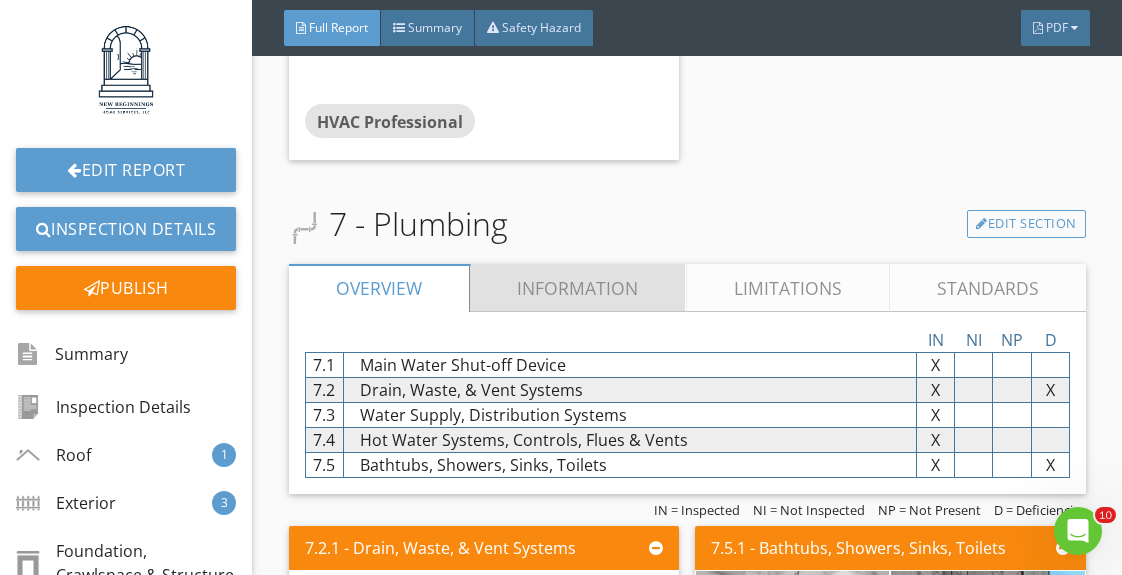 click on "Information" at bounding box center (578, 288) 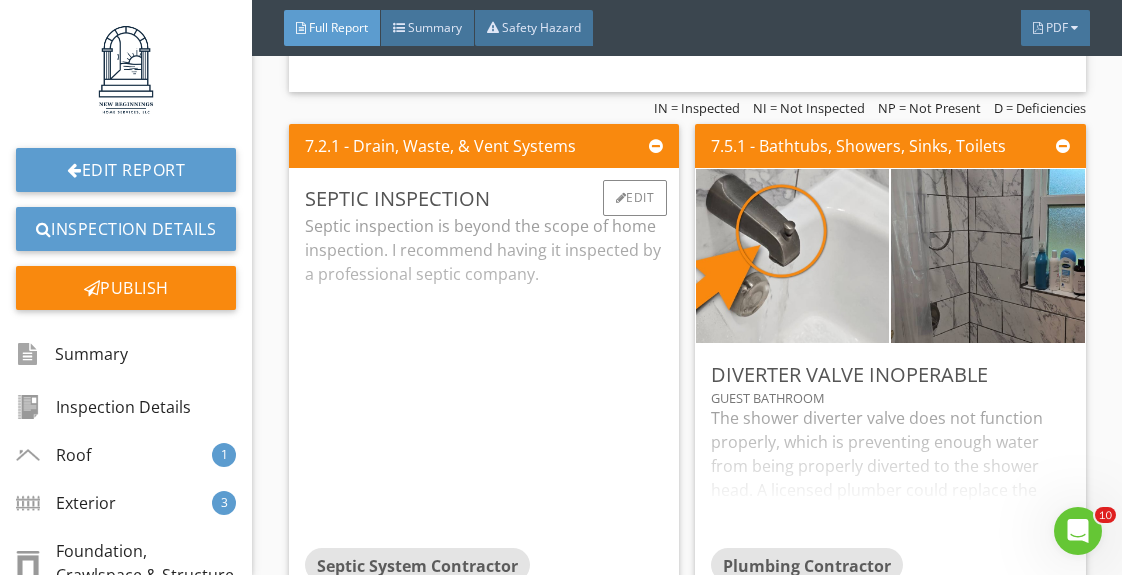 scroll, scrollTop: 13240, scrollLeft: 0, axis: vertical 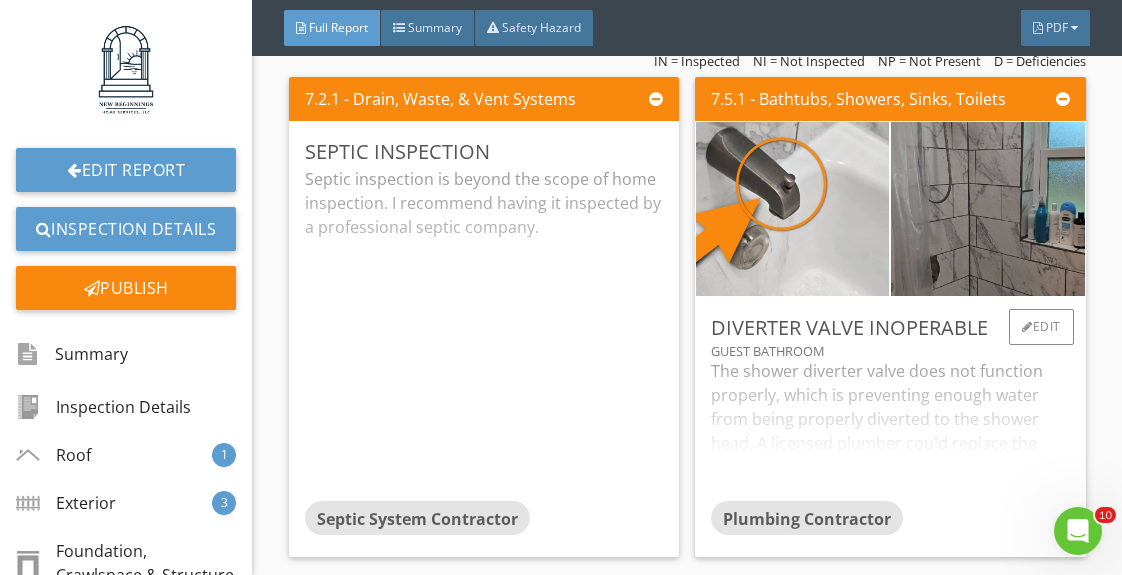 click on "The shower diverter valve does not function properly, which is preventing enough water from being properly diverted to the shower head. A licensed plumber could replace the diverter." at bounding box center (890, 430) 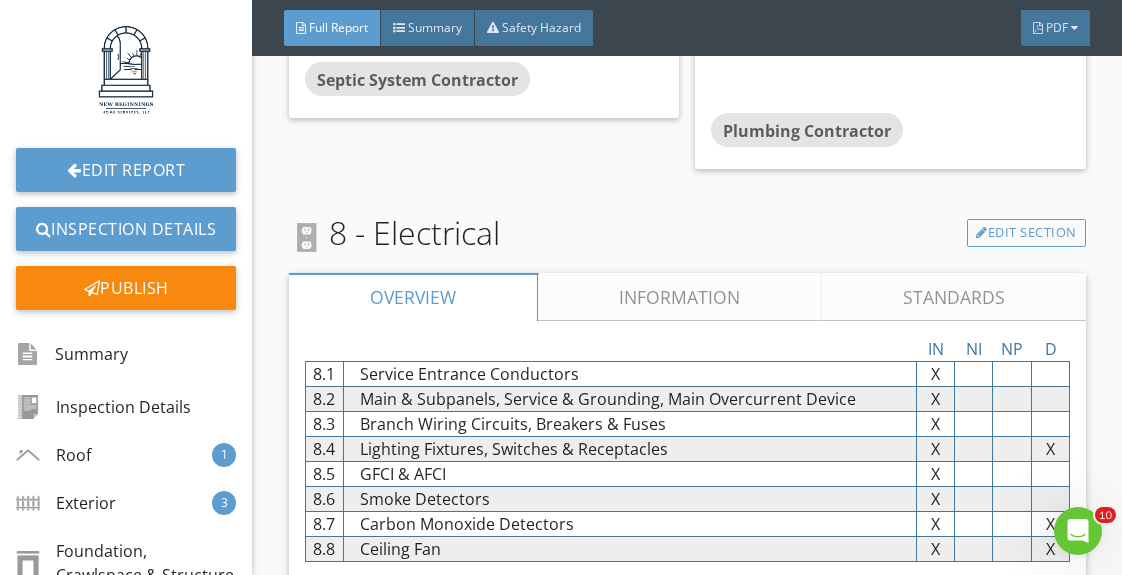 scroll, scrollTop: 13685, scrollLeft: 0, axis: vertical 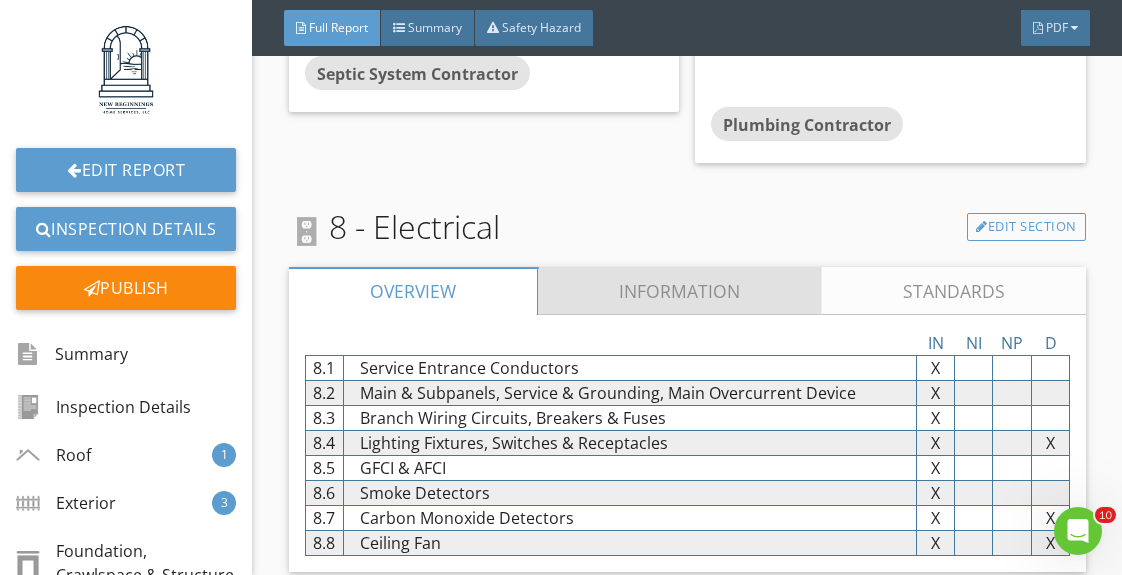 click on "Information" at bounding box center [680, 291] 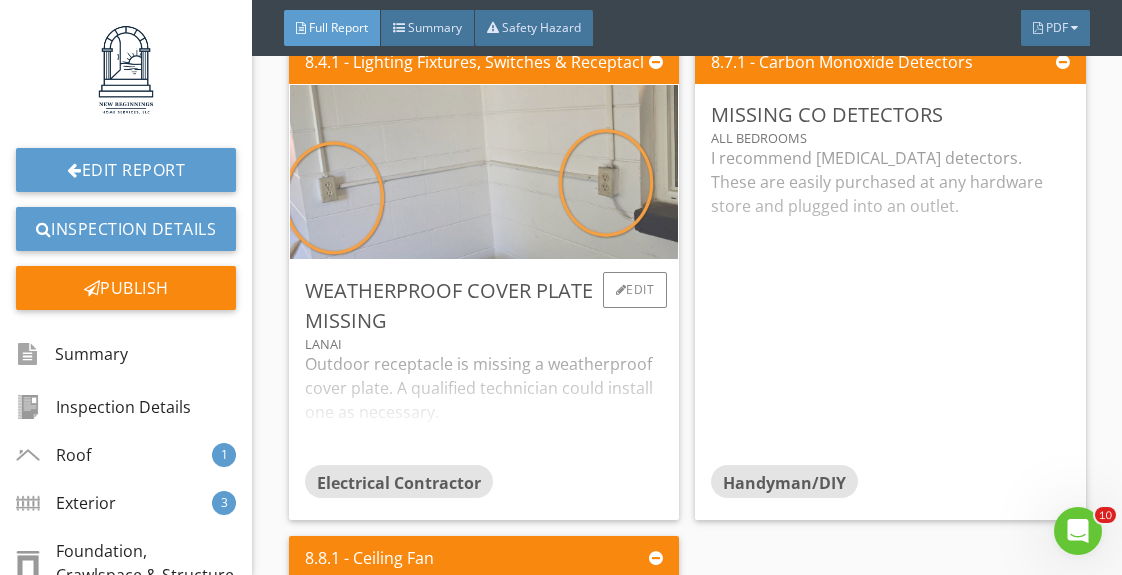 scroll, scrollTop: 16382, scrollLeft: 0, axis: vertical 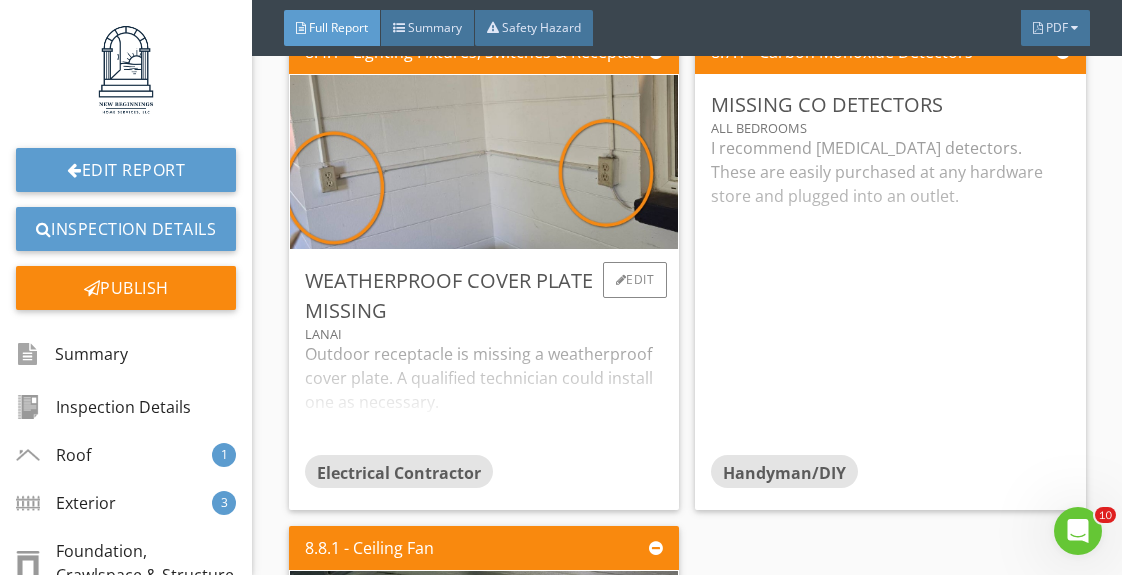 click on "Outdoor receptacle is missing a weatherproof cover plate. A qualified technician could install one as necessary." at bounding box center [484, 398] 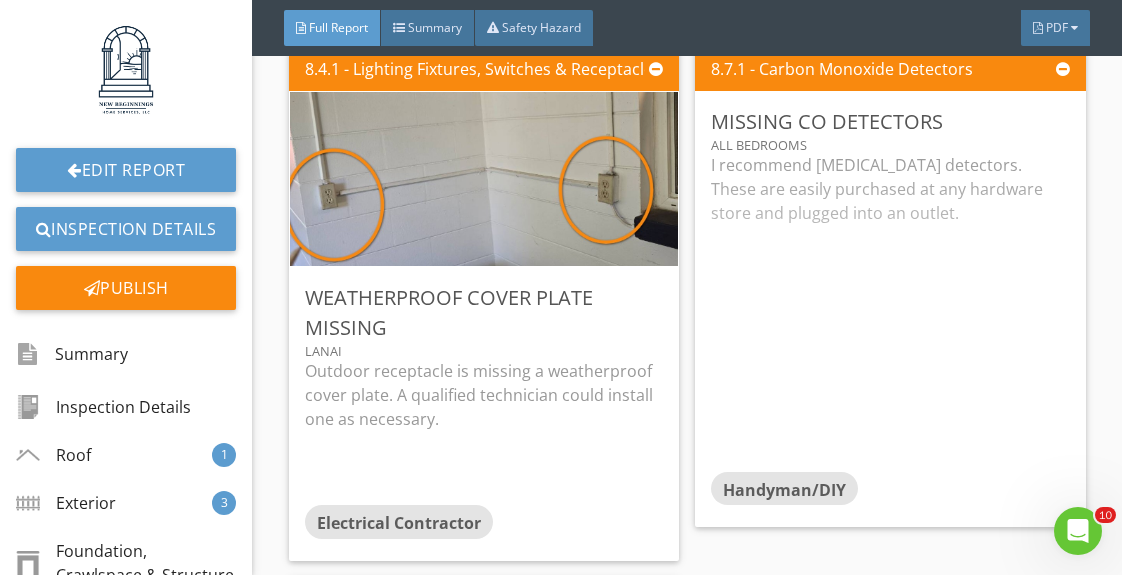 scroll, scrollTop: 16348, scrollLeft: 0, axis: vertical 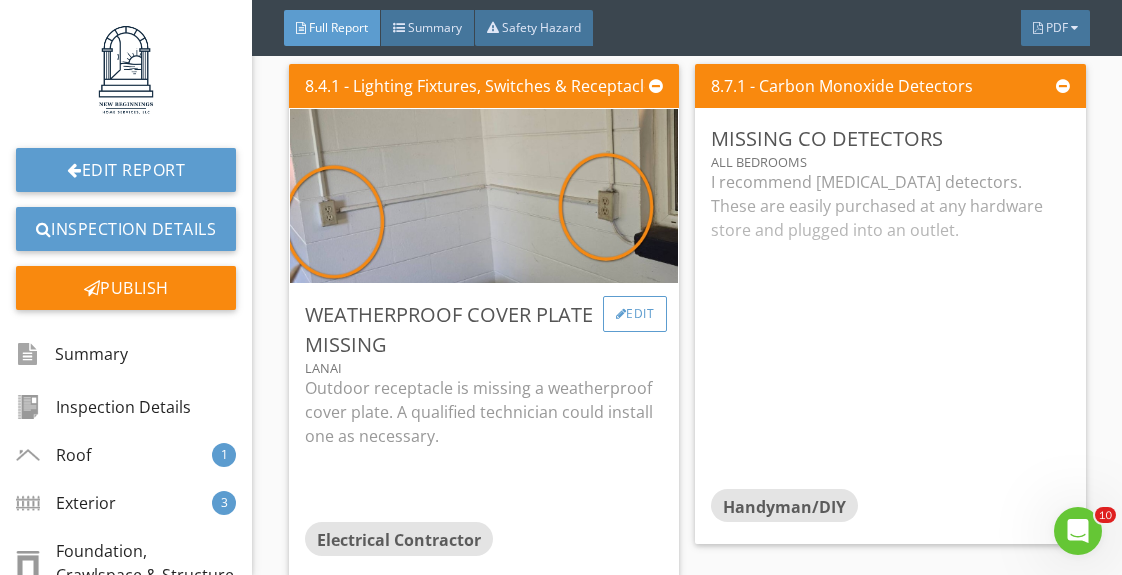 click on "Edit" at bounding box center [635, 314] 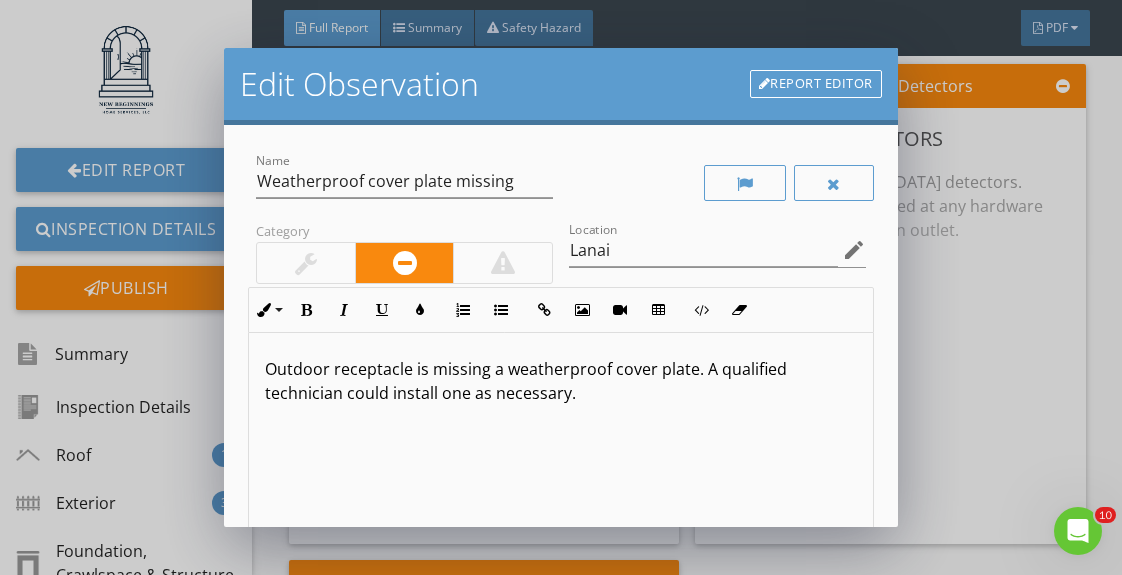 click on "Outdoor receptacle is missing a weatherproof cover plate. A qualified technician could install one as necessary." at bounding box center [560, 381] 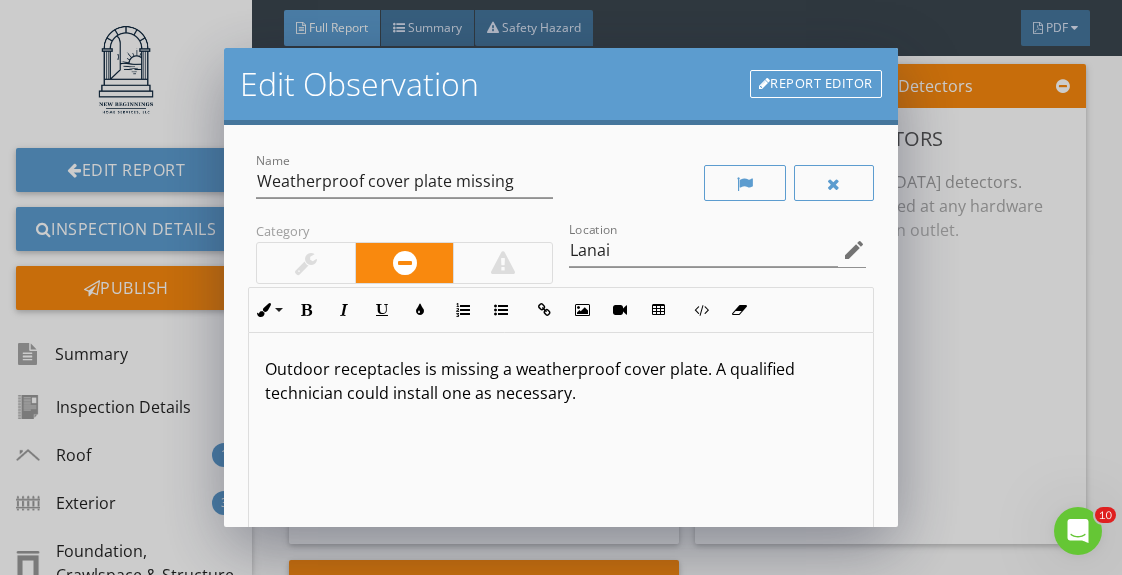 click on "Outdoor receptacles is missing a weatherproof cover plate. A qualified technician could install one as necessary." at bounding box center [560, 381] 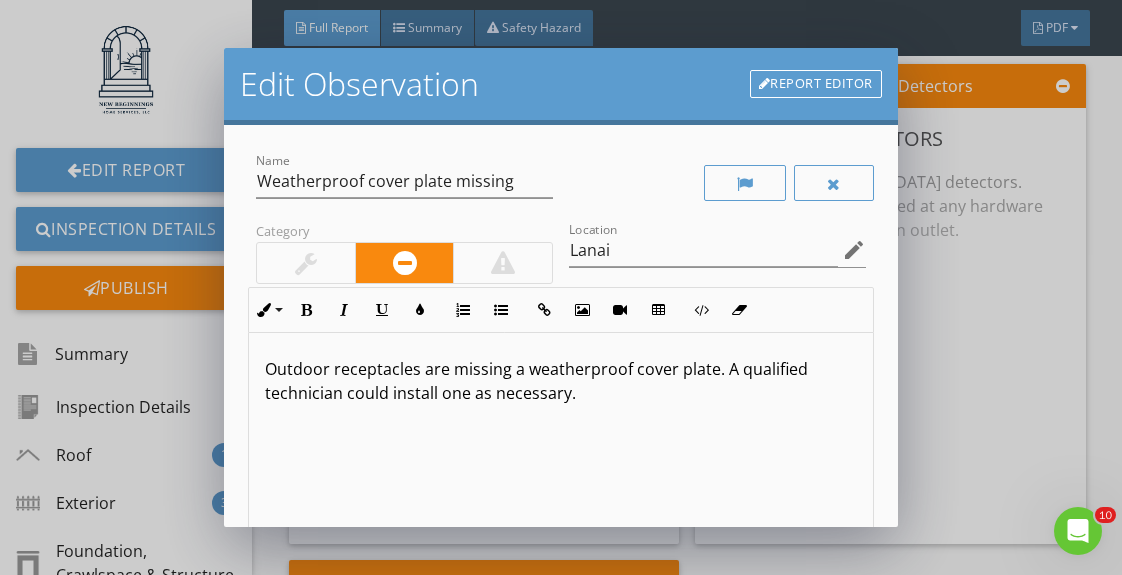click on "Outdoor receptacles are missing a weatherproof cover plate. A qualified technician could install one as necessary." at bounding box center [560, 381] 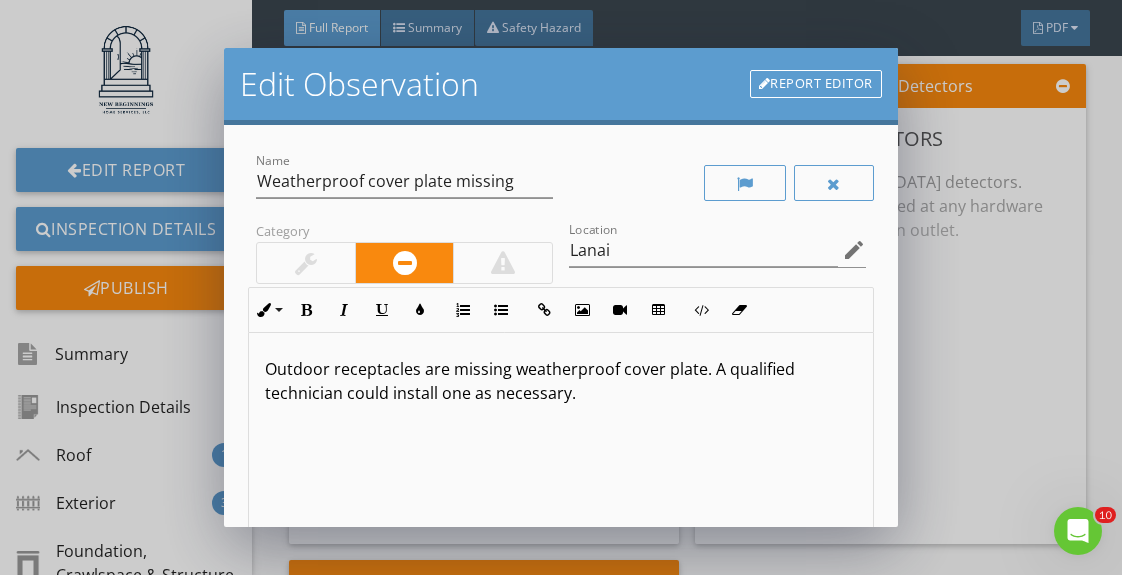 click on "Outdoor receptacles are missing weatherproof cover plate. A qualified technician could install one as necessary." at bounding box center [560, 381] 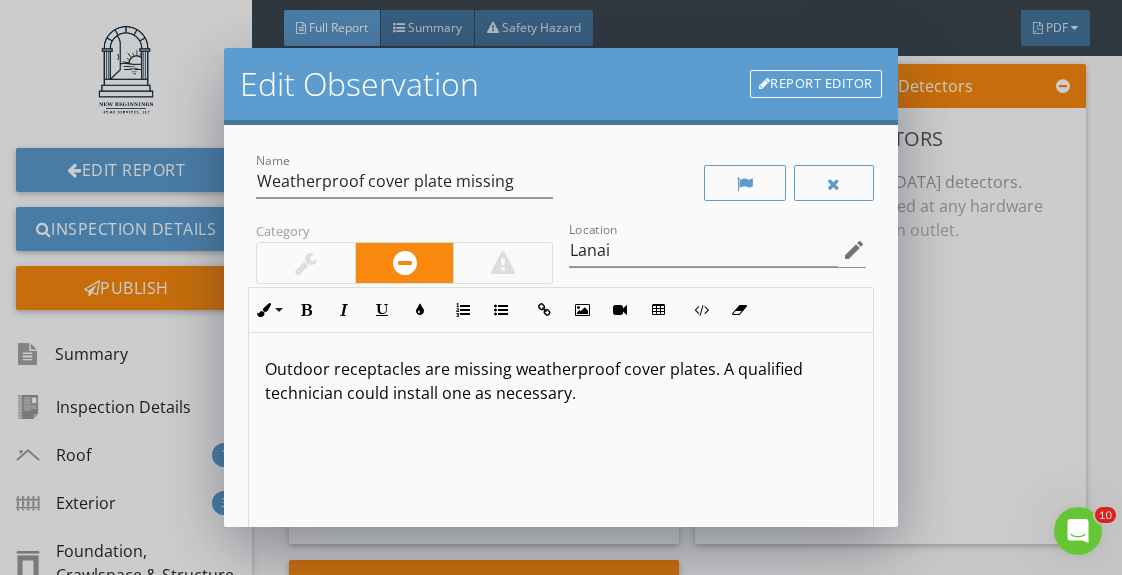 click on "Outdoor receptacles are missing weatherproof cover plates. A qualified technician could install one as necessary." at bounding box center [560, 381] 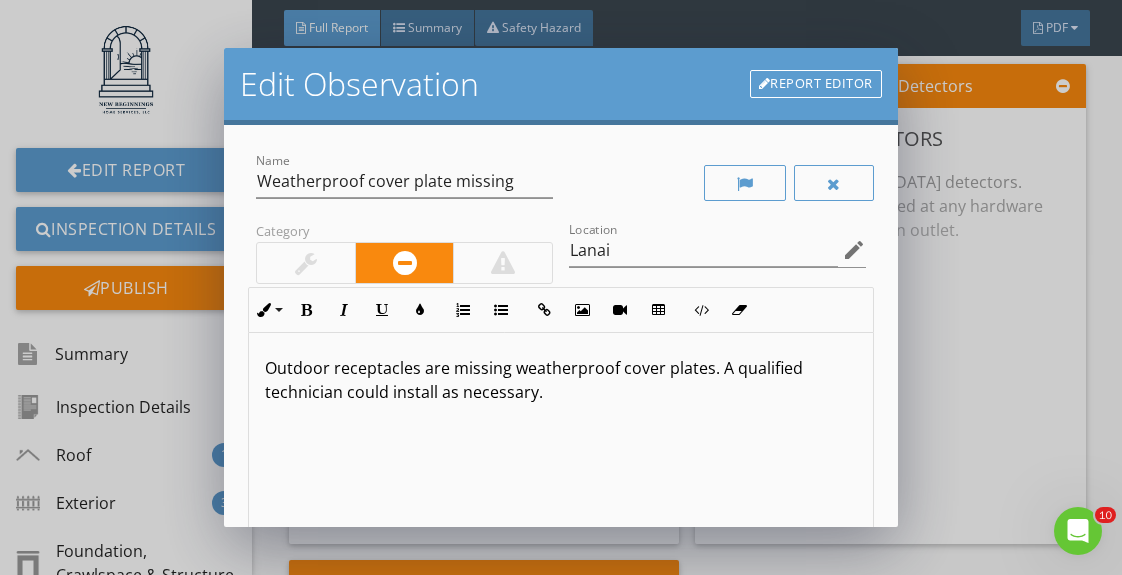 scroll, scrollTop: 1, scrollLeft: 0, axis: vertical 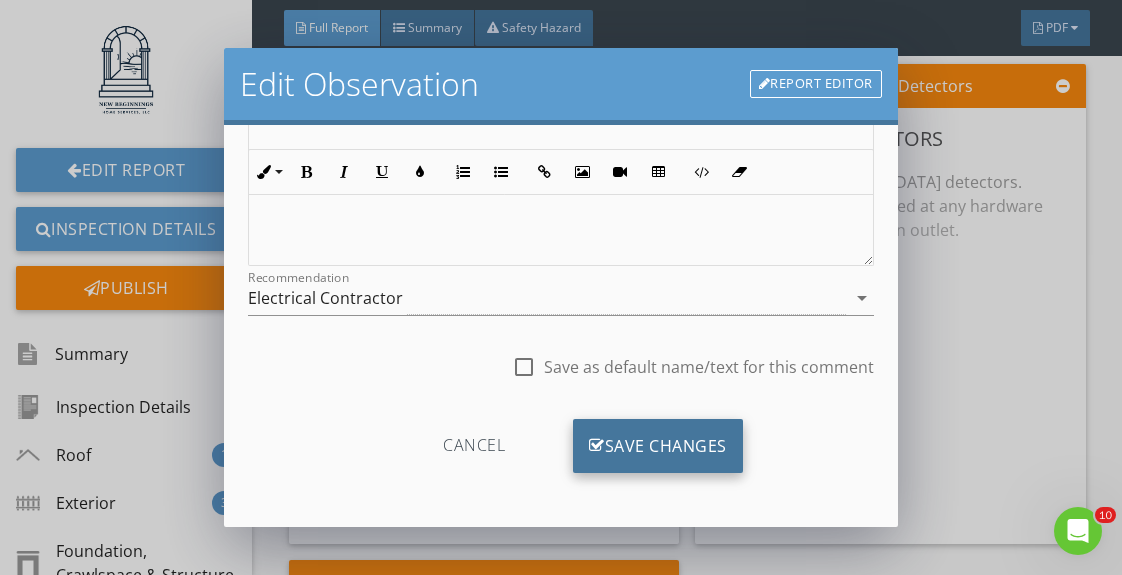 click on "Save Changes" at bounding box center (658, 446) 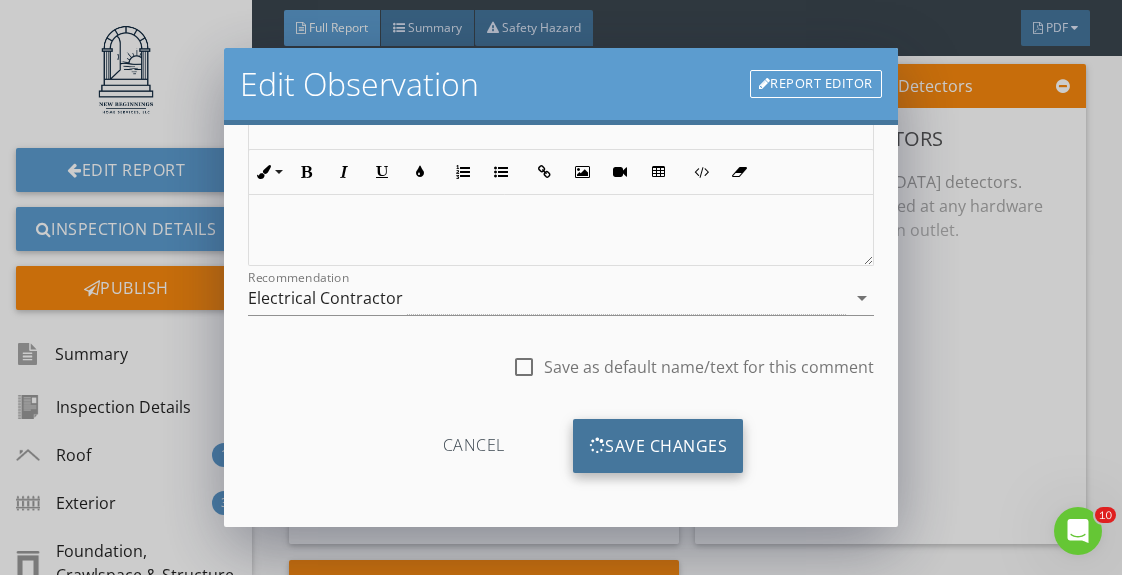 scroll, scrollTop: 147, scrollLeft: 0, axis: vertical 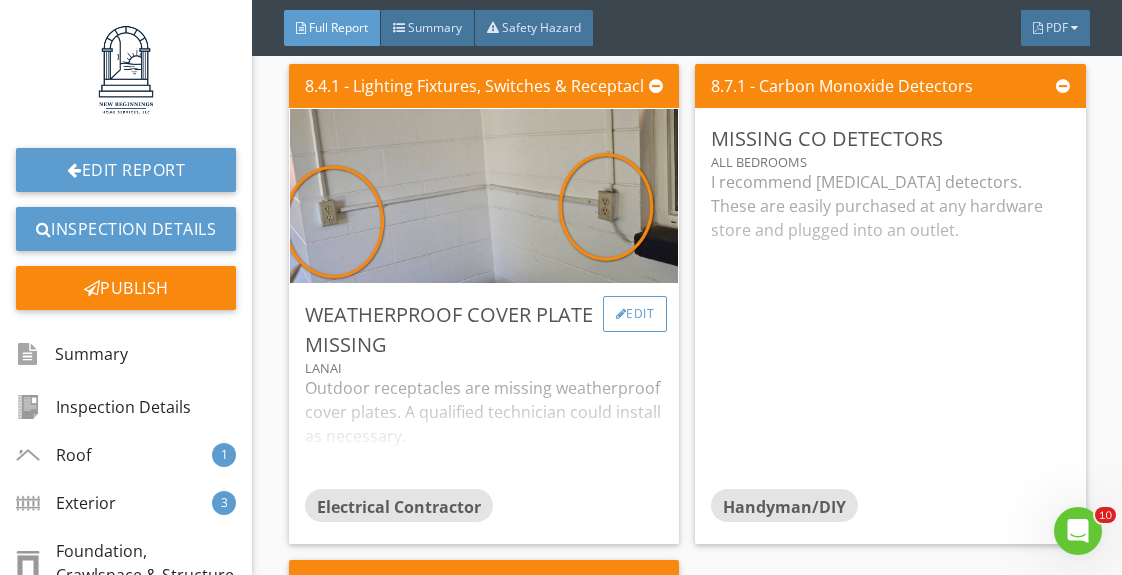 click on "Edit" at bounding box center [635, 314] 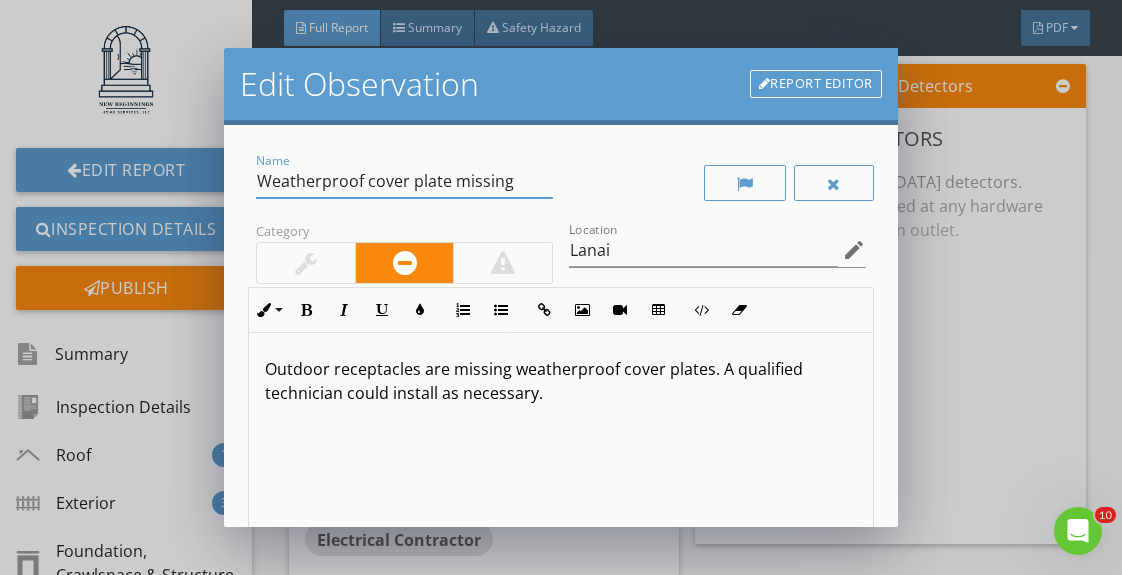 click on "Weatherproof cover plate missing" at bounding box center (404, 181) 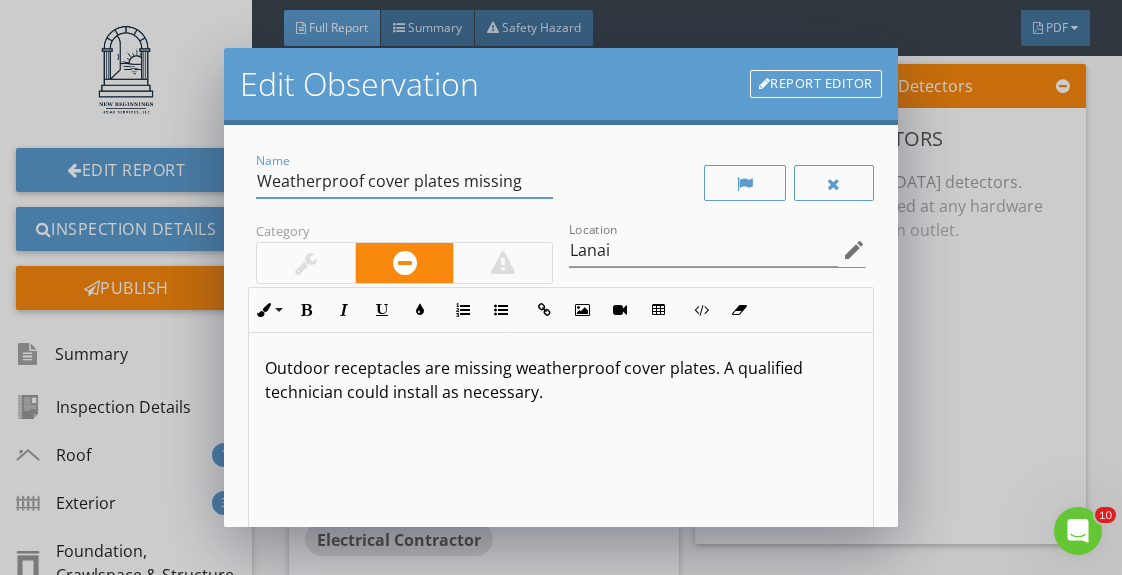 scroll, scrollTop: 1, scrollLeft: 0, axis: vertical 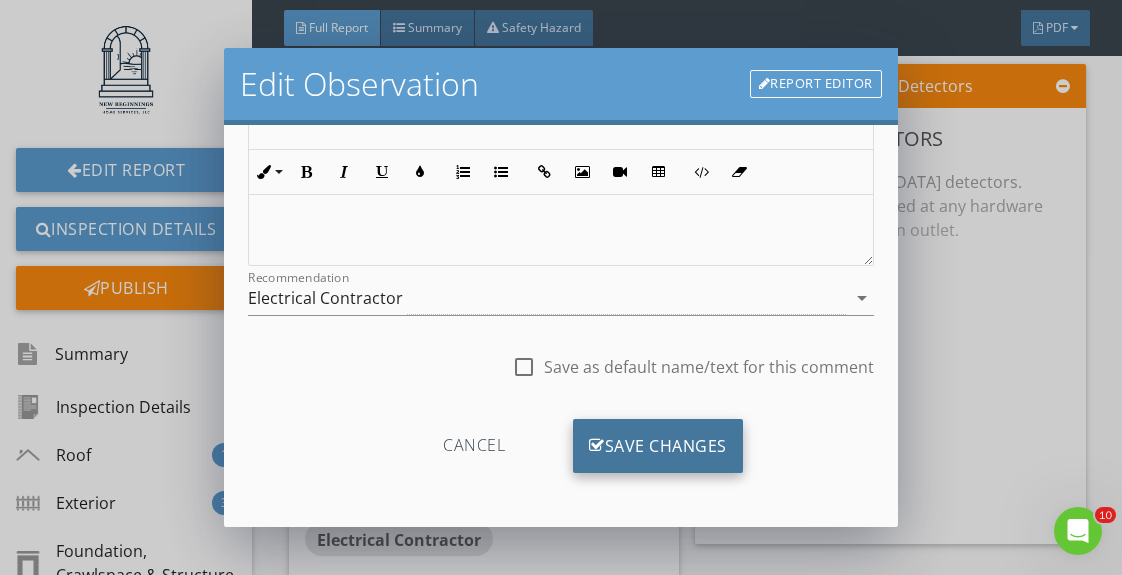 type on "Weatherproof cover plates missing" 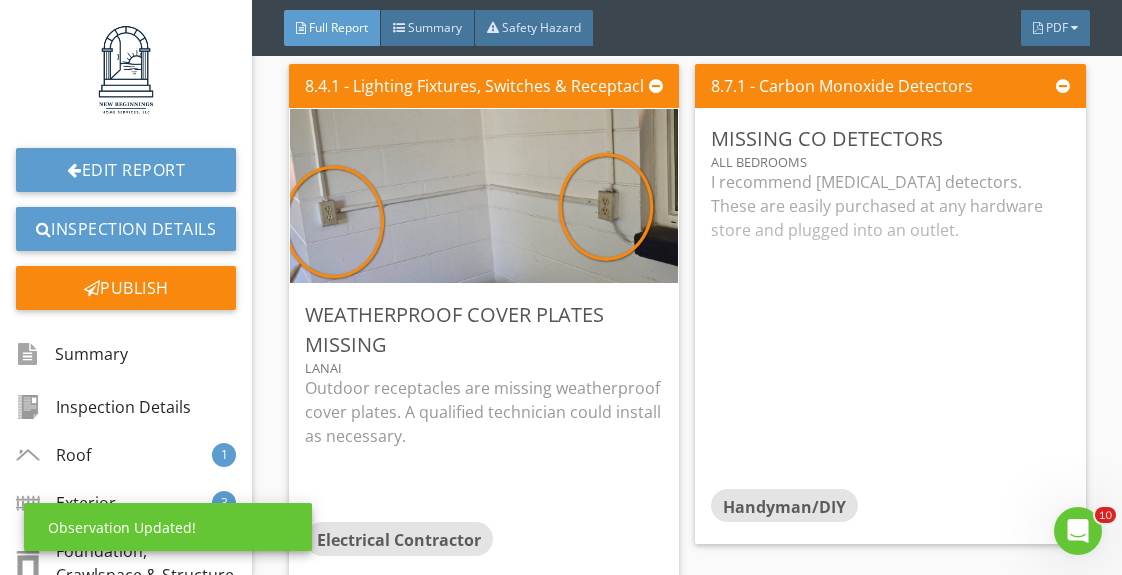 scroll, scrollTop: 147, scrollLeft: 0, axis: vertical 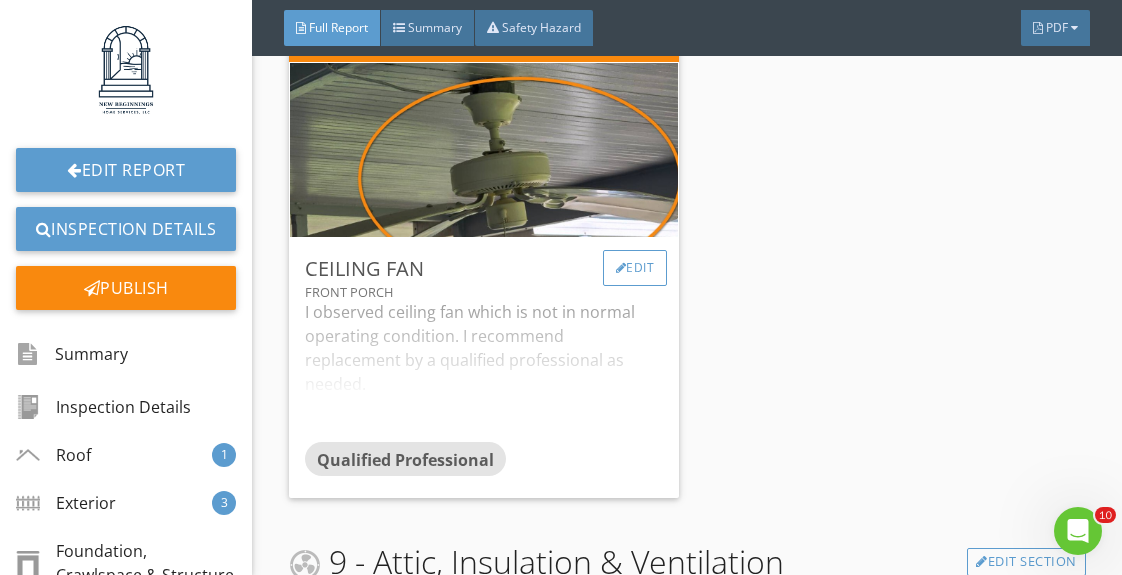 click on "Edit" at bounding box center (635, 268) 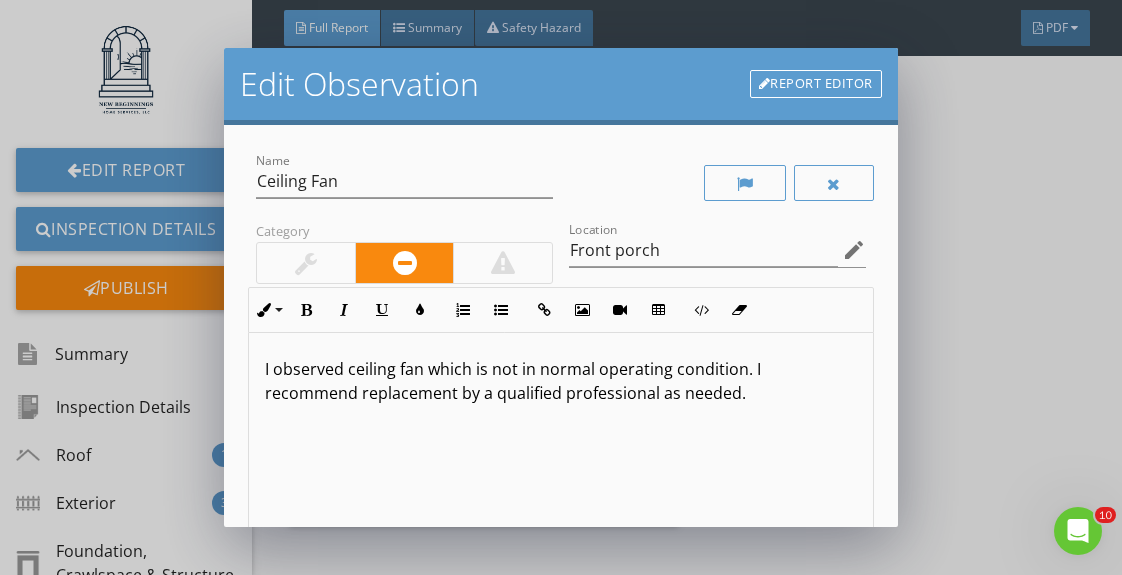 click on "I observed ceiling fan which is not in normal operating condition. I recommend replacement by a qualified professional as needed." at bounding box center [560, 381] 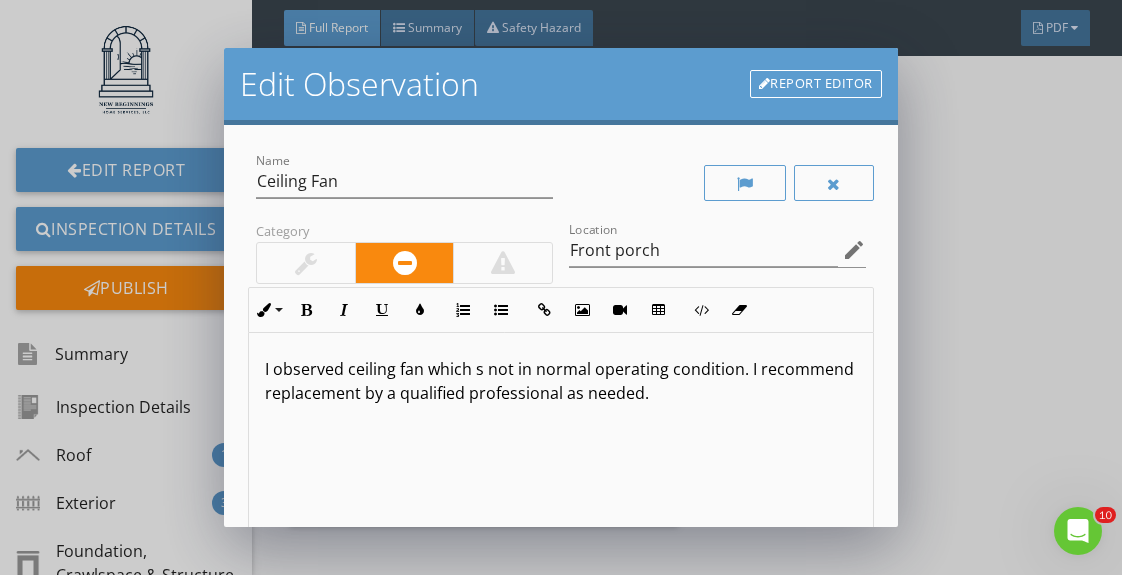 type 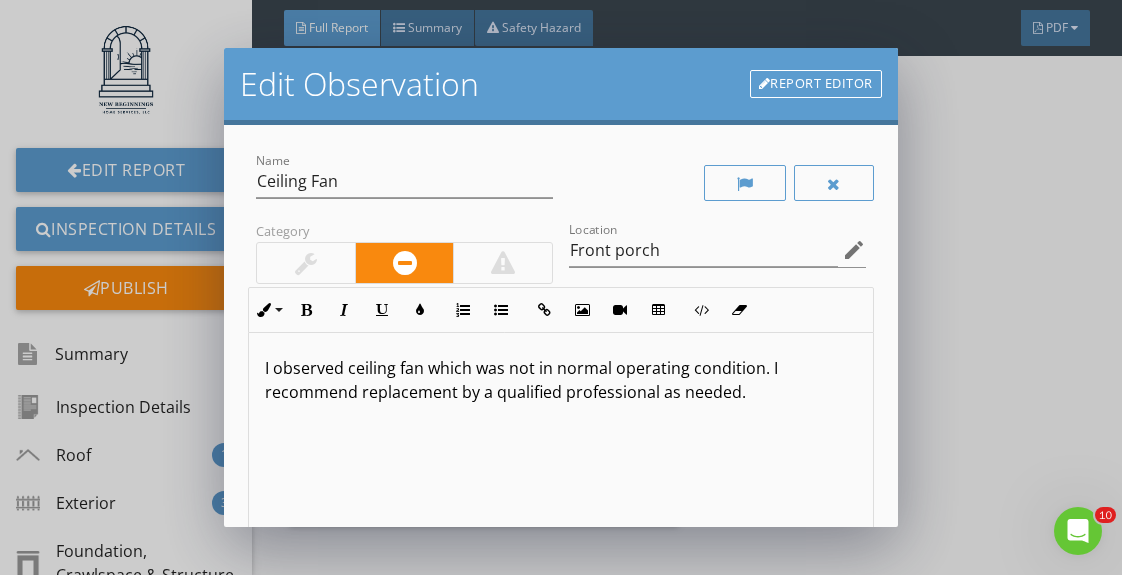 scroll, scrollTop: 1, scrollLeft: 0, axis: vertical 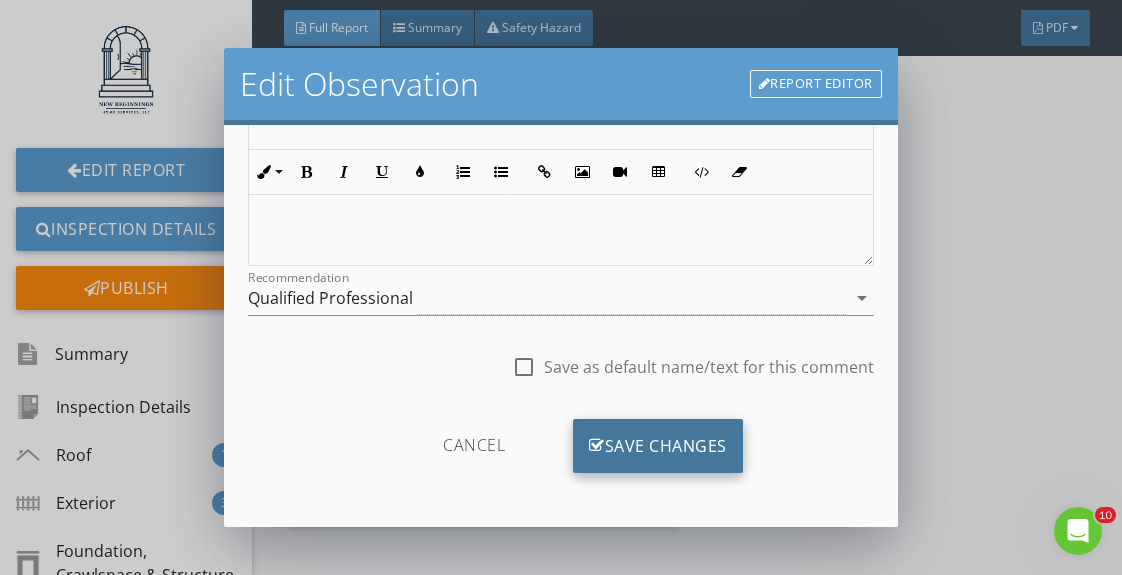 click on "Save Changes" at bounding box center [658, 446] 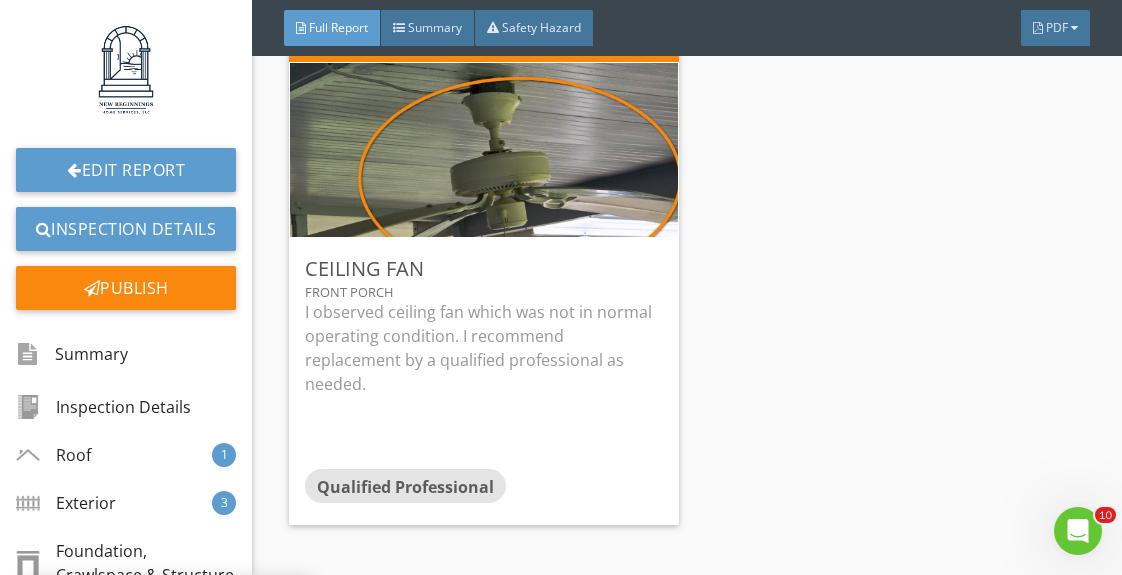 scroll, scrollTop: 147, scrollLeft: 0, axis: vertical 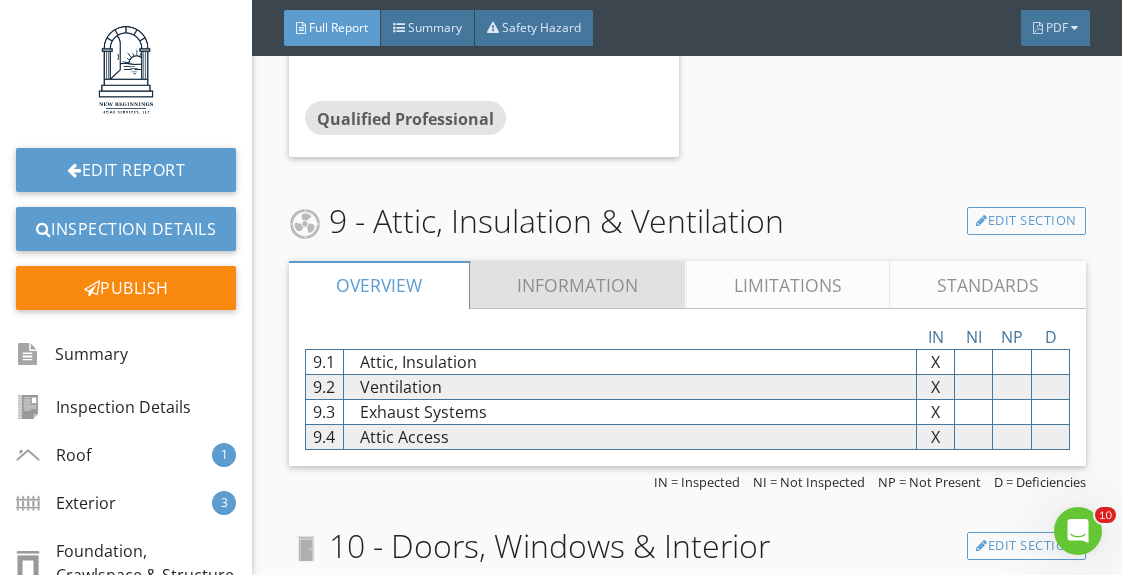 click on "Information" at bounding box center [578, 285] 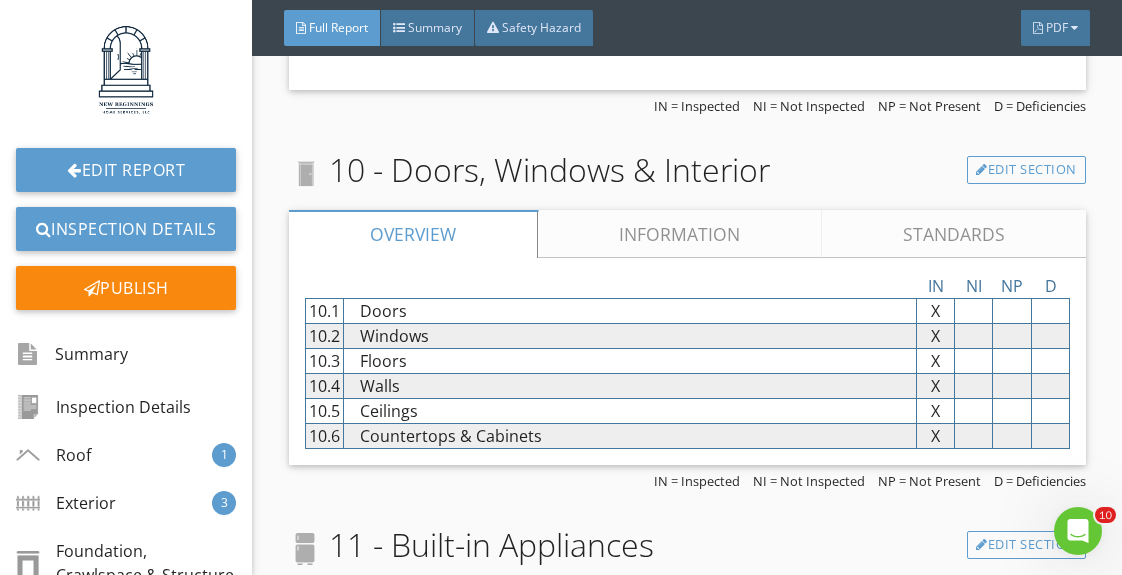 scroll, scrollTop: 18551, scrollLeft: 0, axis: vertical 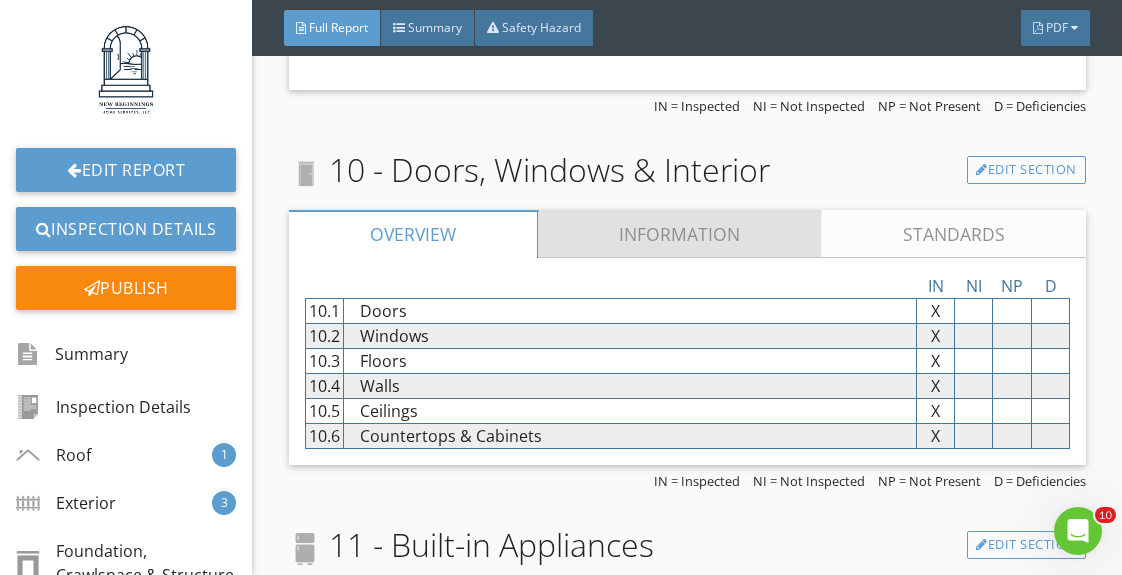 click on "Information" at bounding box center [680, 234] 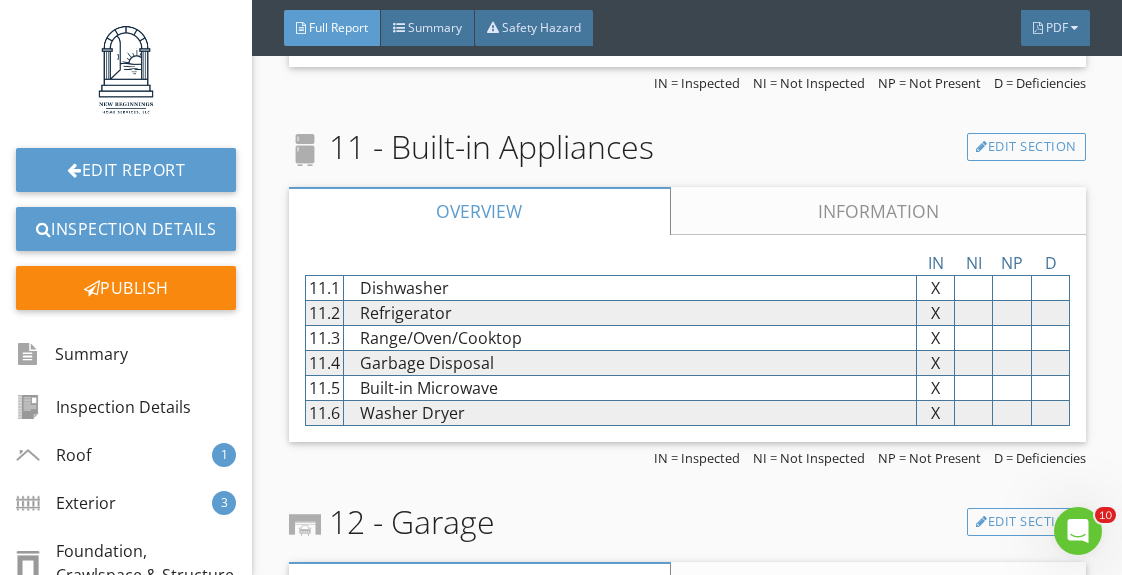 scroll, scrollTop: 20600, scrollLeft: 0, axis: vertical 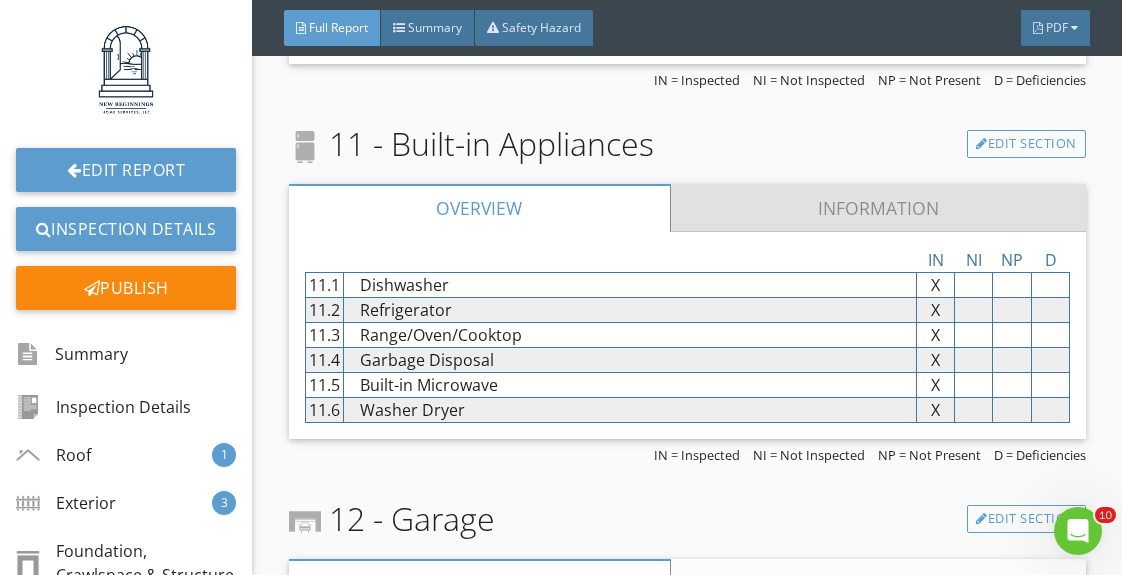 click on "Information" at bounding box center (878, 208) 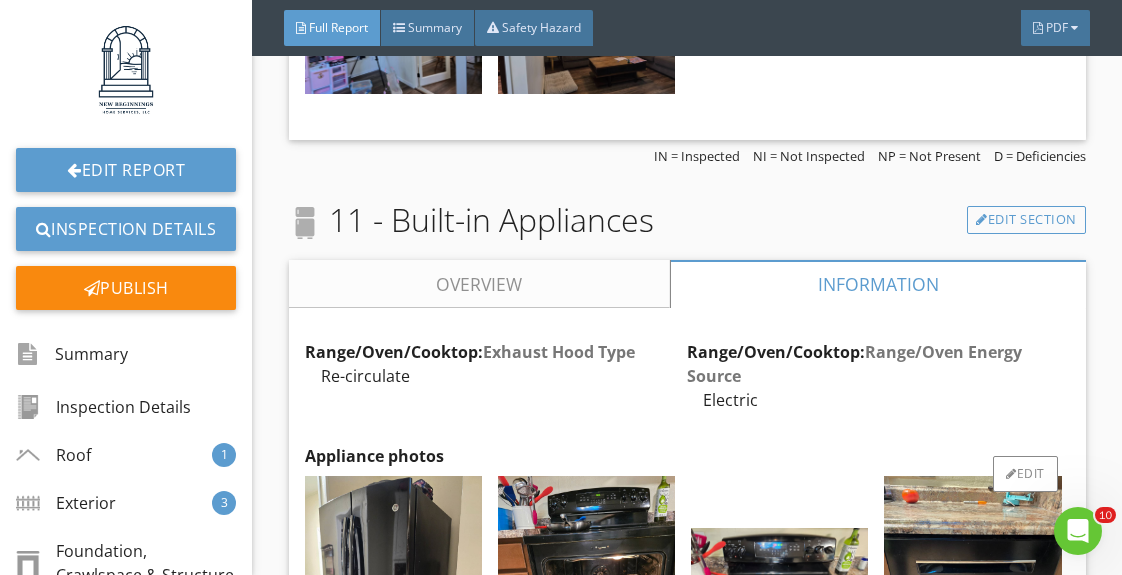 scroll, scrollTop: 20526, scrollLeft: 0, axis: vertical 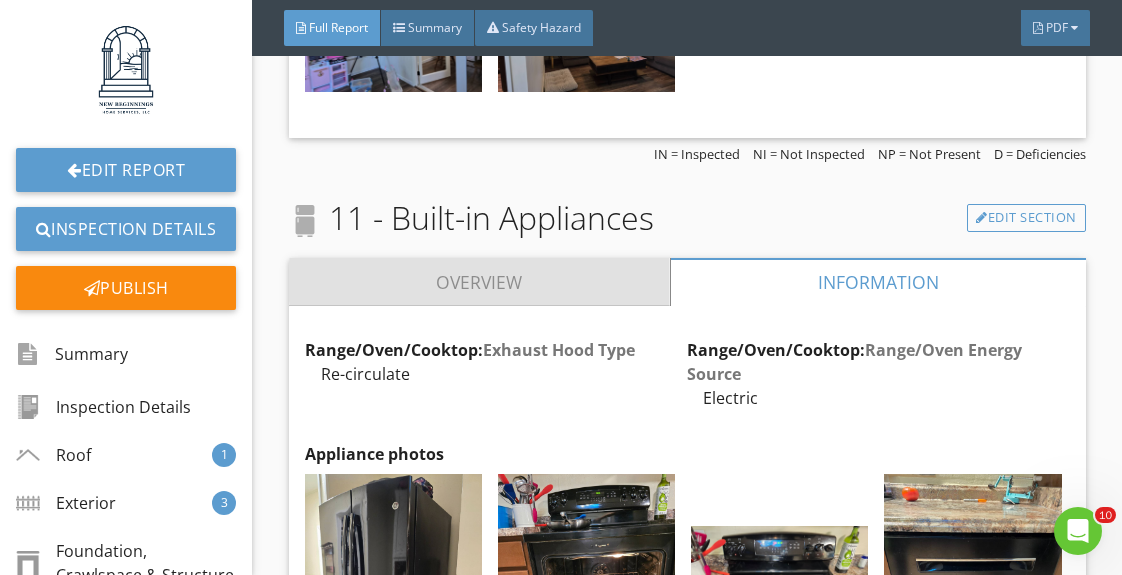 click on "Overview" at bounding box center [479, 282] 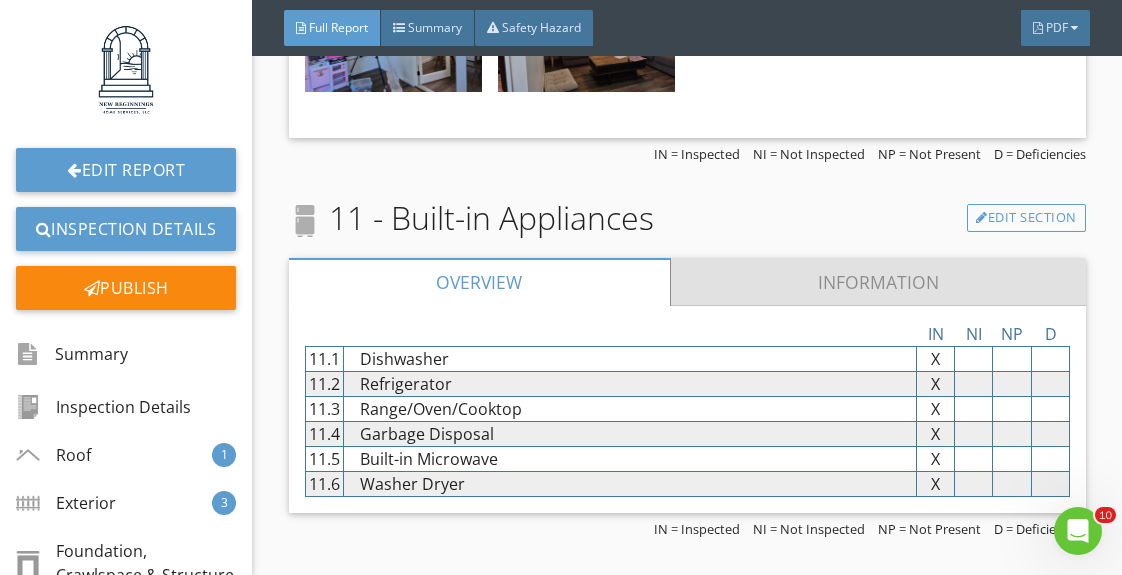 click on "Information" at bounding box center [878, 282] 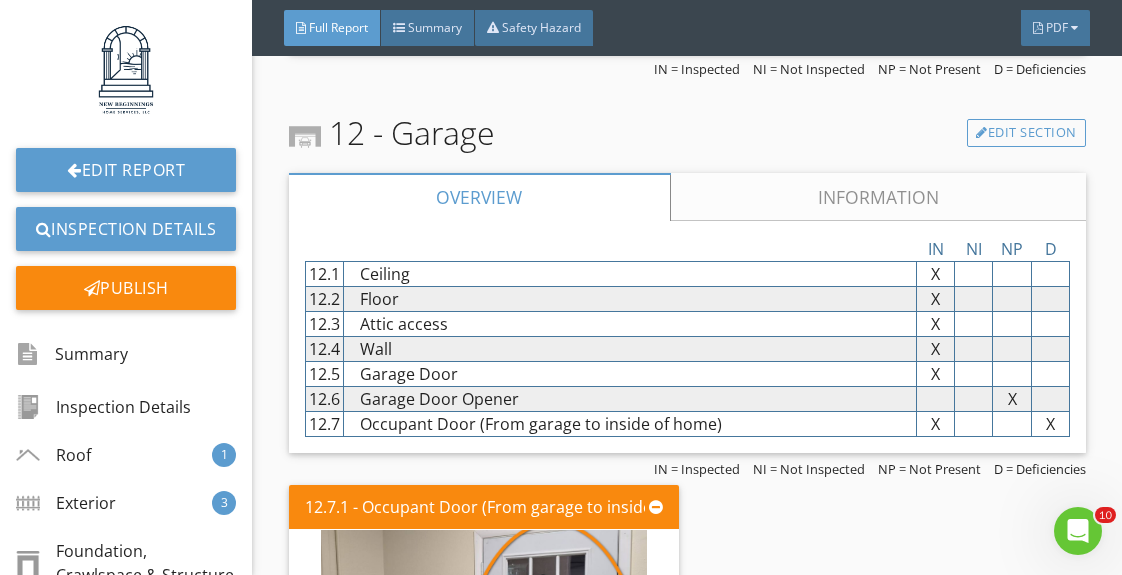scroll, scrollTop: 21594, scrollLeft: 0, axis: vertical 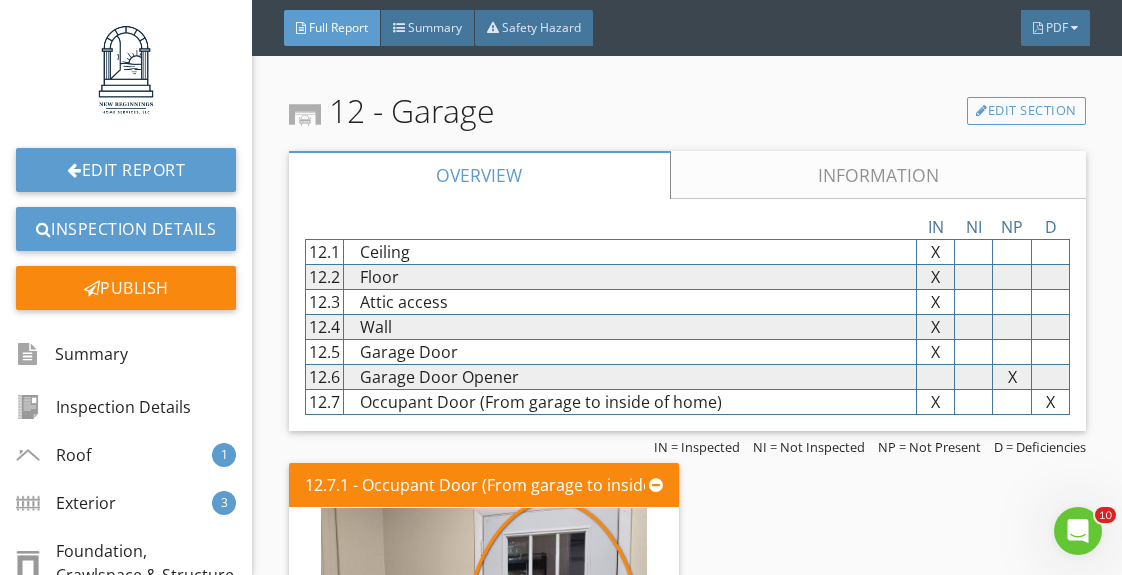 click on "Information" at bounding box center [878, 175] 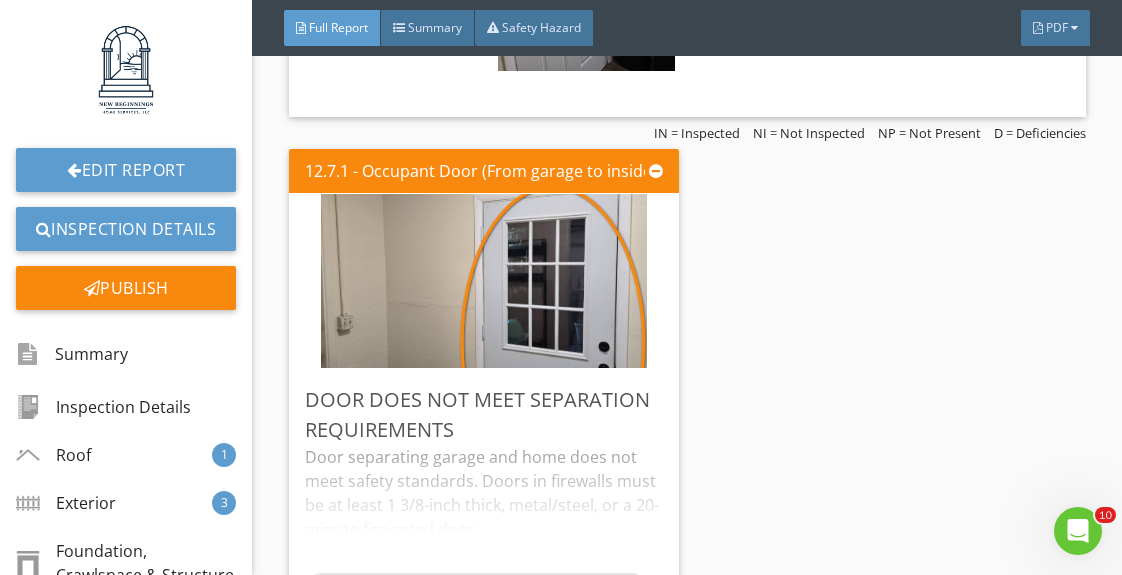 scroll, scrollTop: 22368, scrollLeft: 0, axis: vertical 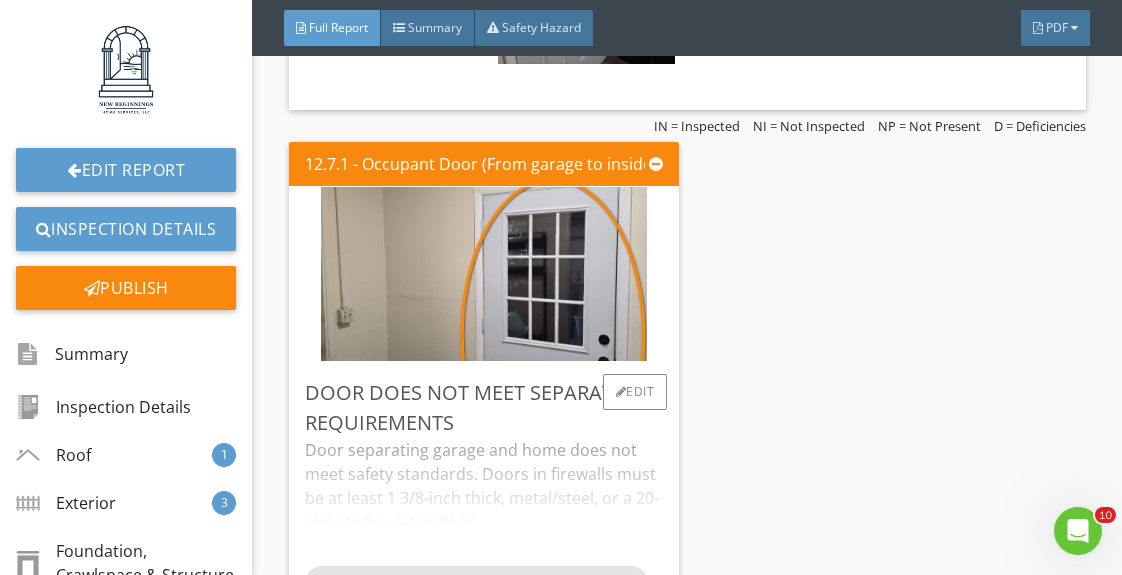 click on "Door separating garage and home does not meet safety standards. Doors in firewalls must be at least 1 3/8-inch thick, metal/steel, or a 20-minute fire-rated door." at bounding box center [484, 502] 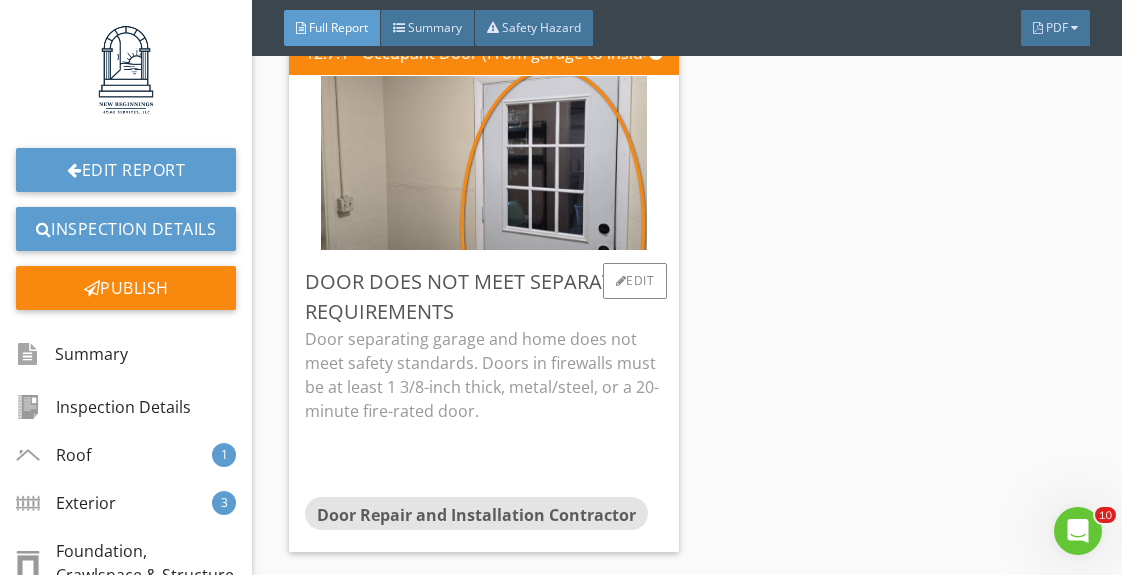 scroll, scrollTop: 22502, scrollLeft: 0, axis: vertical 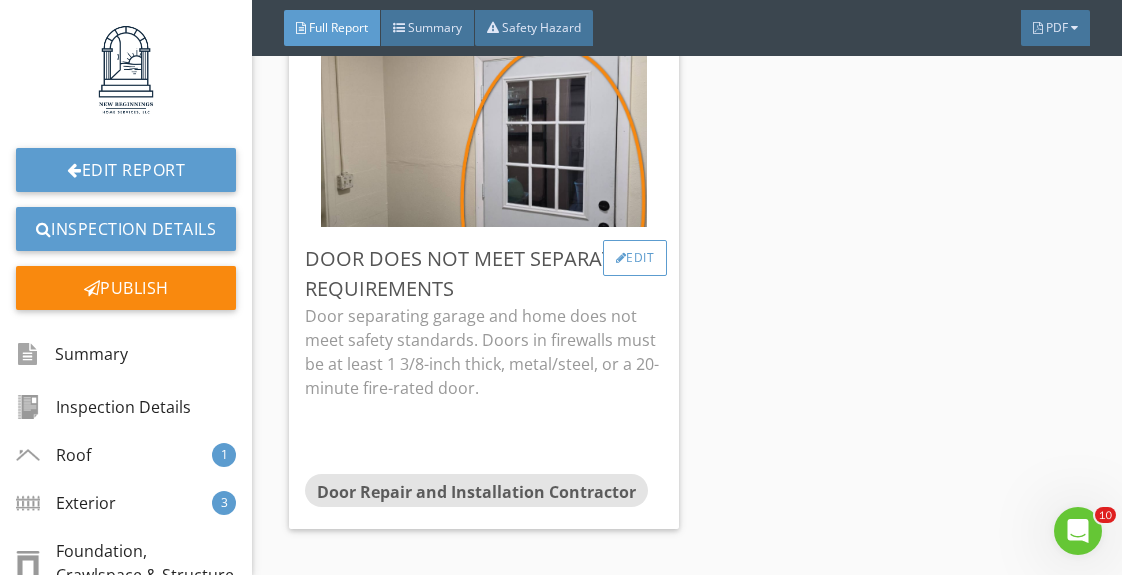 click on "Edit" at bounding box center (635, 258) 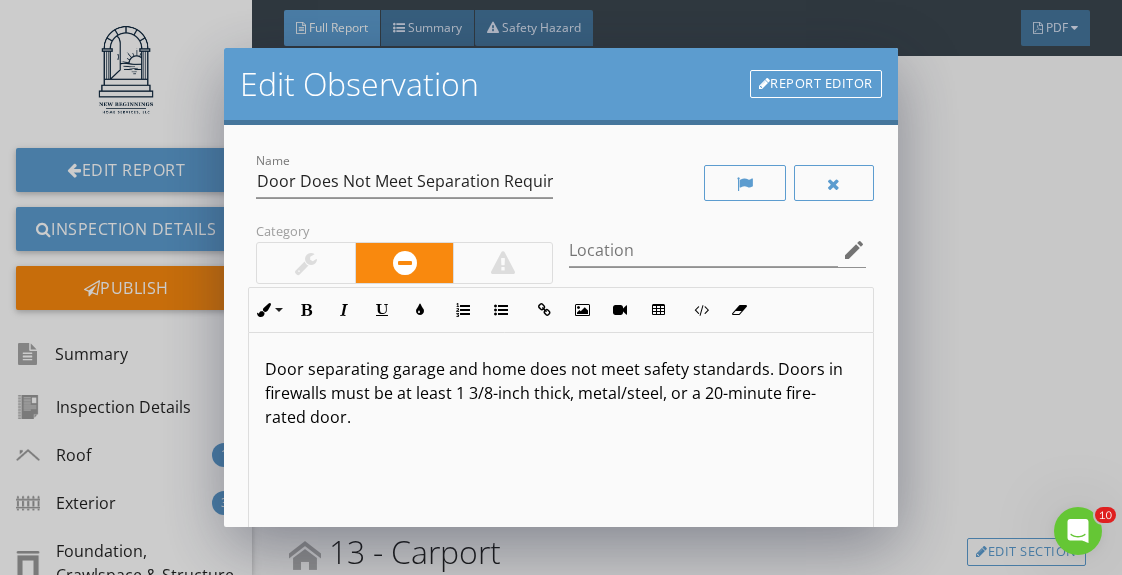 click on "Door separating garage and home does not meet safety standards. Doors in firewalls must be at least 1 3/8-inch thick, metal/steel, or a 20-minute fire-rated door." at bounding box center [560, 393] 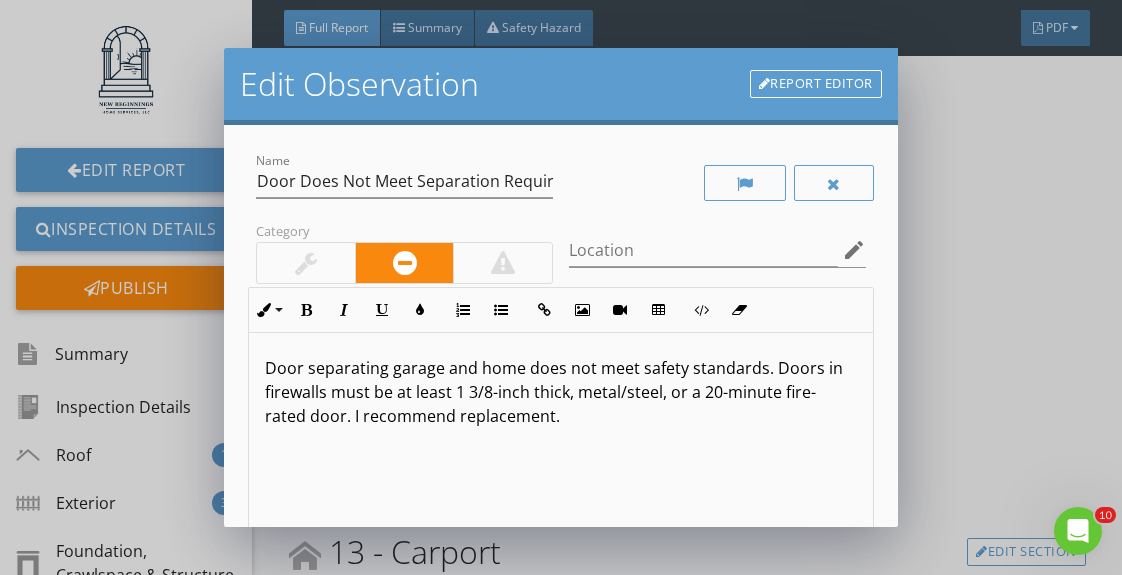 scroll, scrollTop: 1, scrollLeft: 0, axis: vertical 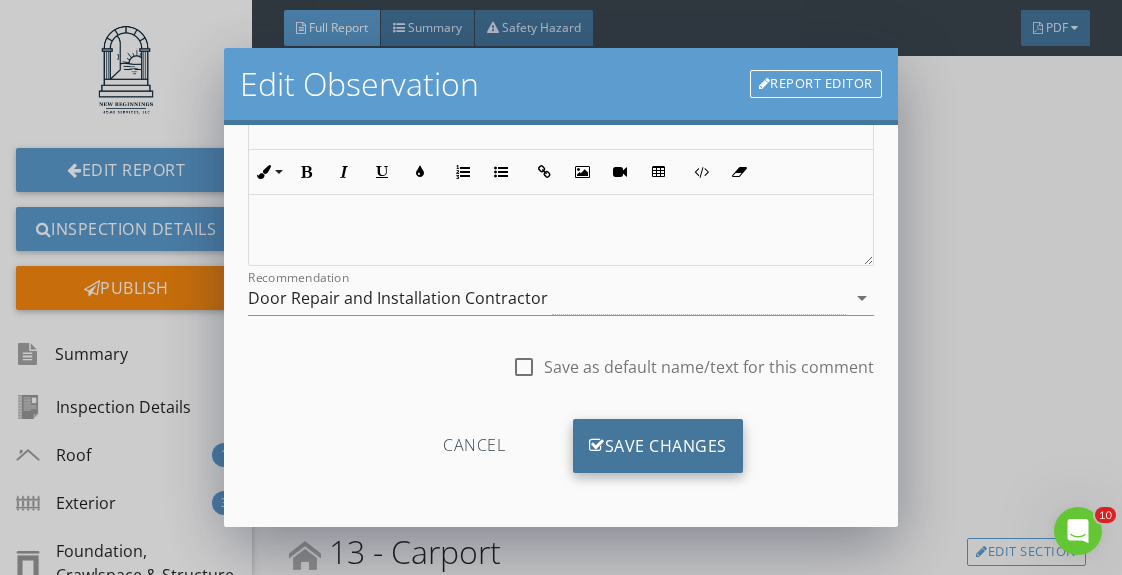 click on "Save Changes" at bounding box center (658, 446) 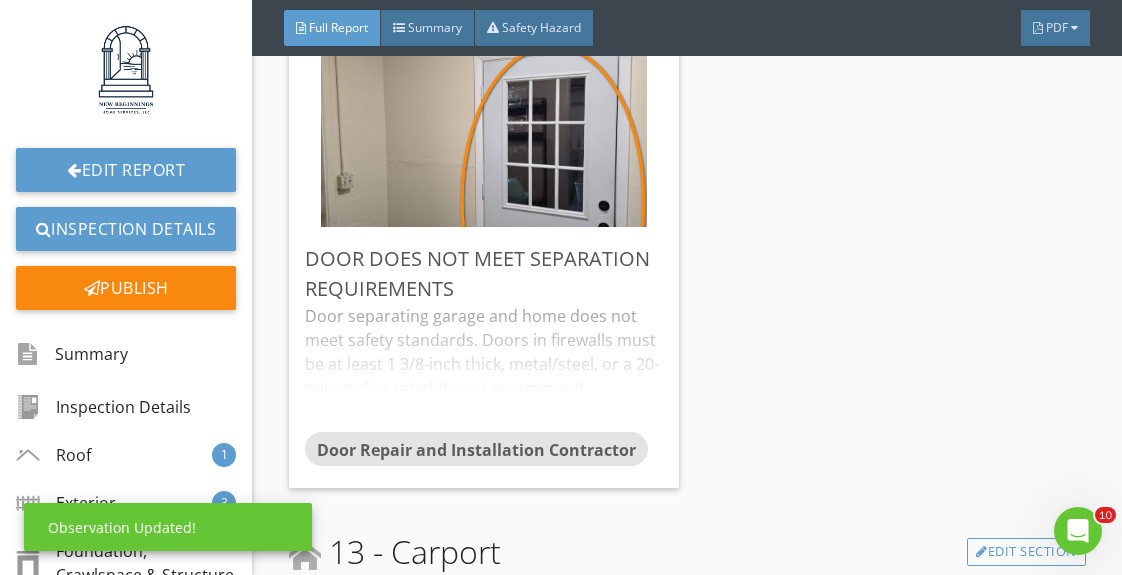 scroll, scrollTop: 147, scrollLeft: 0, axis: vertical 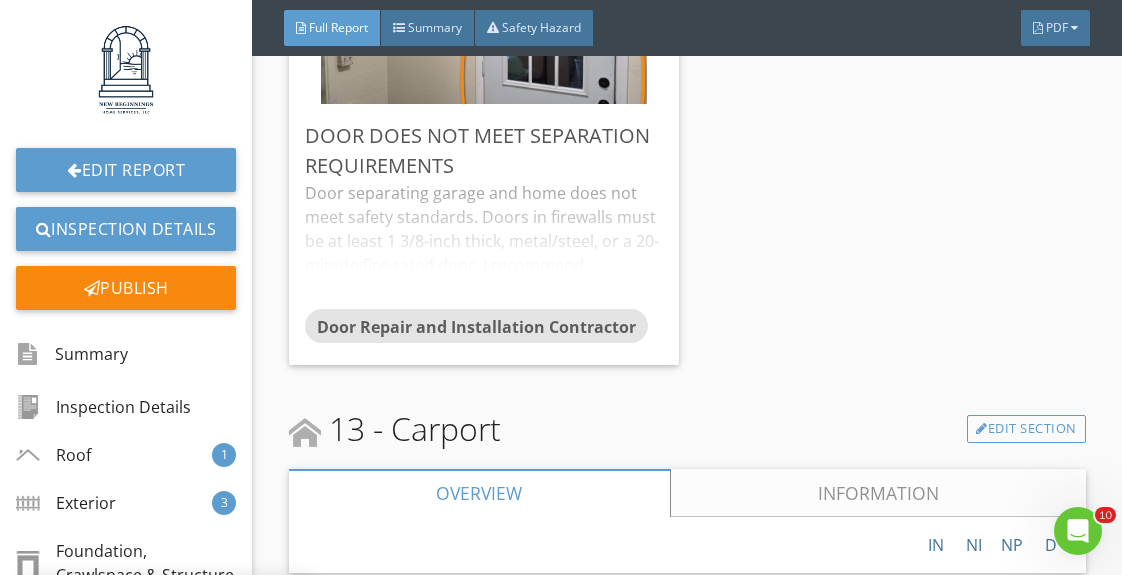 click on "Information" at bounding box center [878, 493] 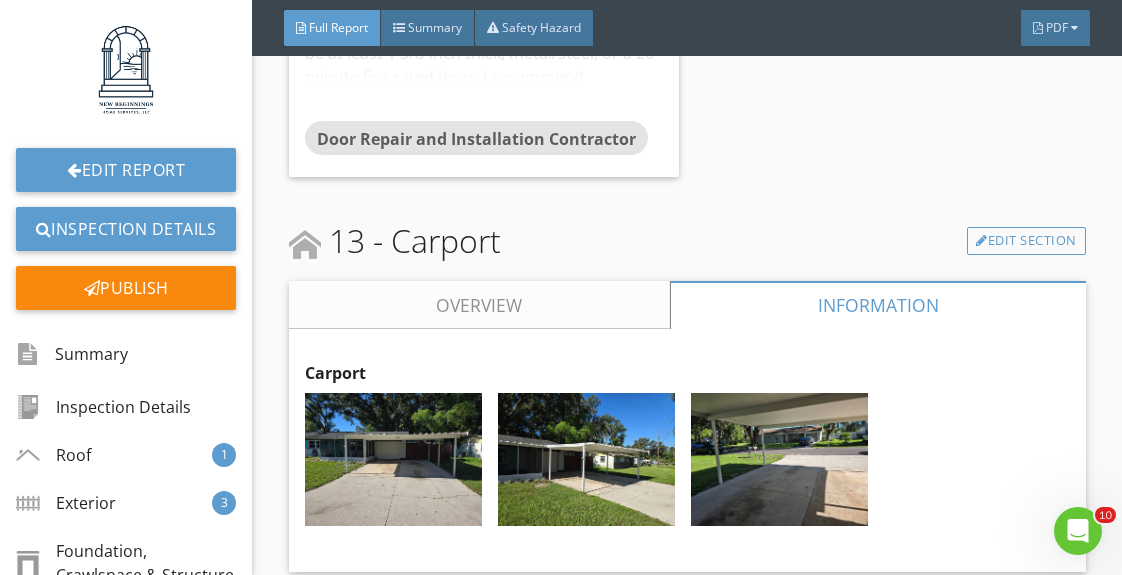 scroll, scrollTop: 22812, scrollLeft: 0, axis: vertical 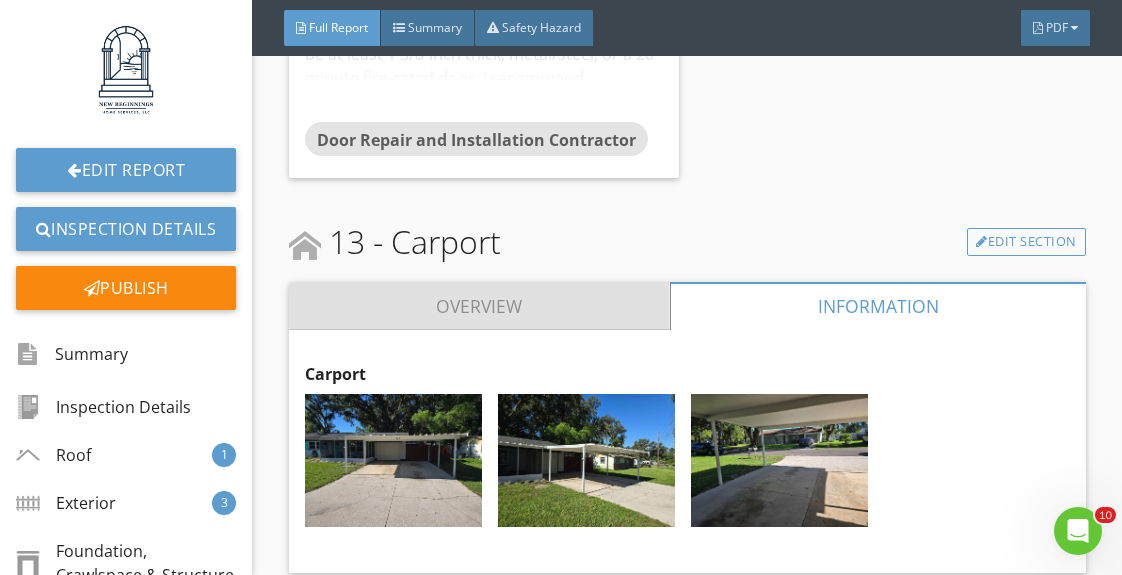click on "Overview" at bounding box center (479, 306) 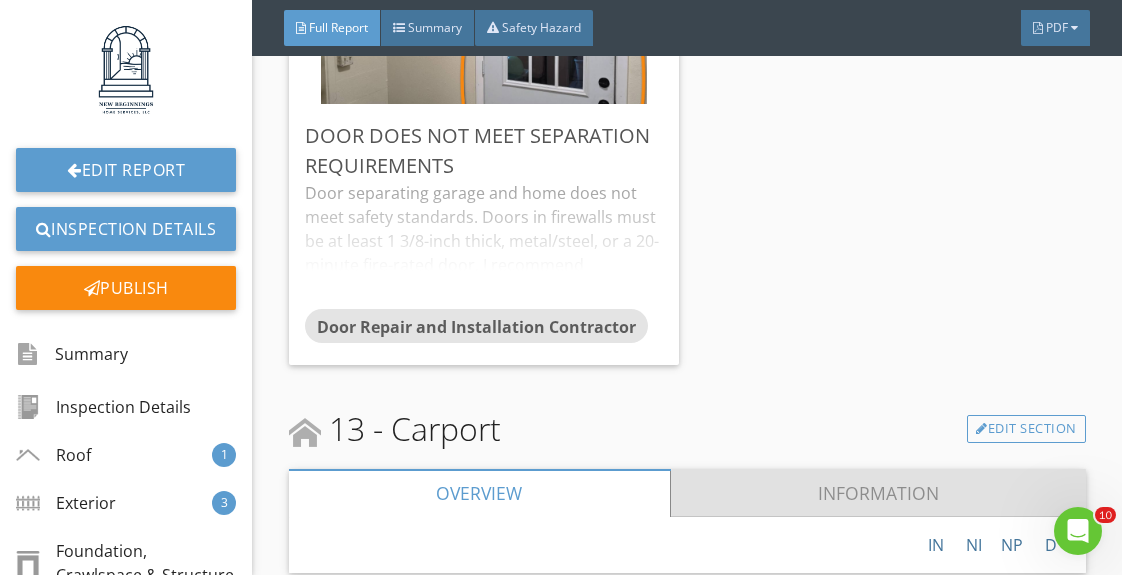 click on "Information" at bounding box center [878, 493] 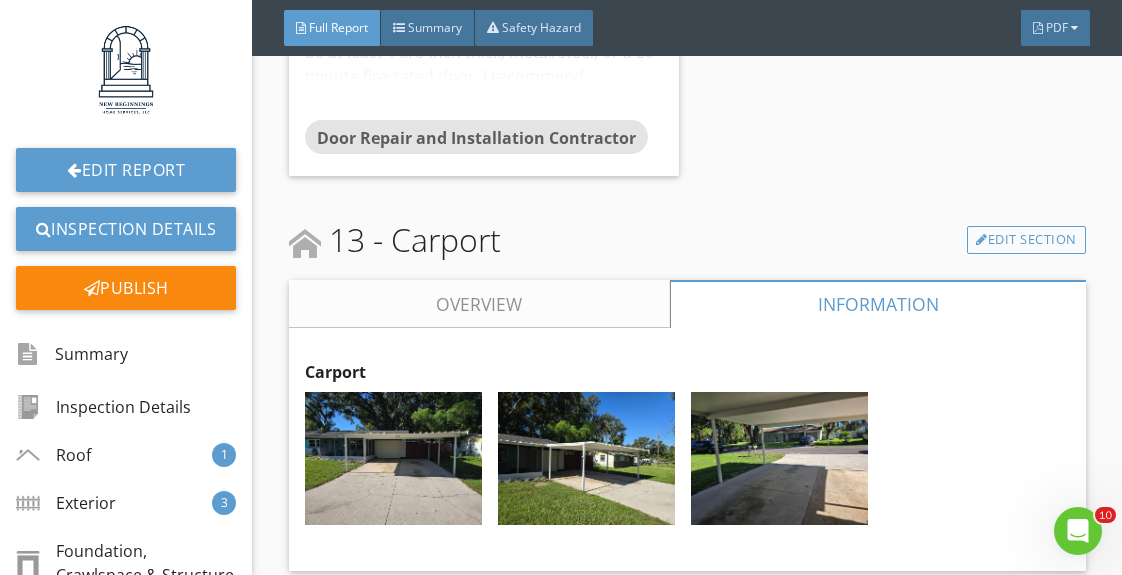scroll, scrollTop: 22812, scrollLeft: 0, axis: vertical 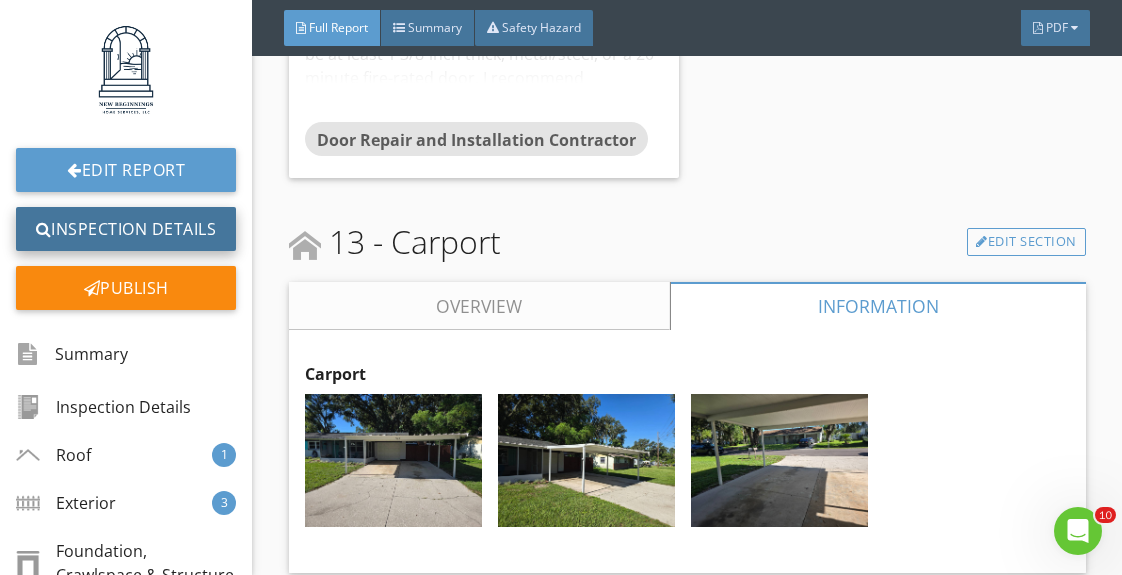 click on "Inspection Details" at bounding box center [126, 229] 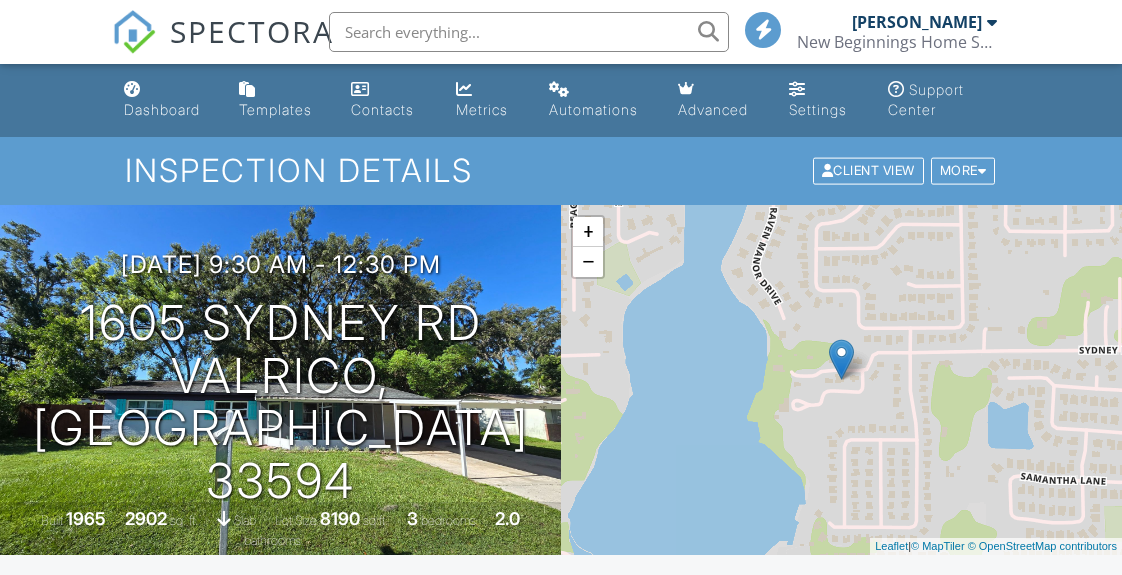 scroll, scrollTop: 0, scrollLeft: 0, axis: both 